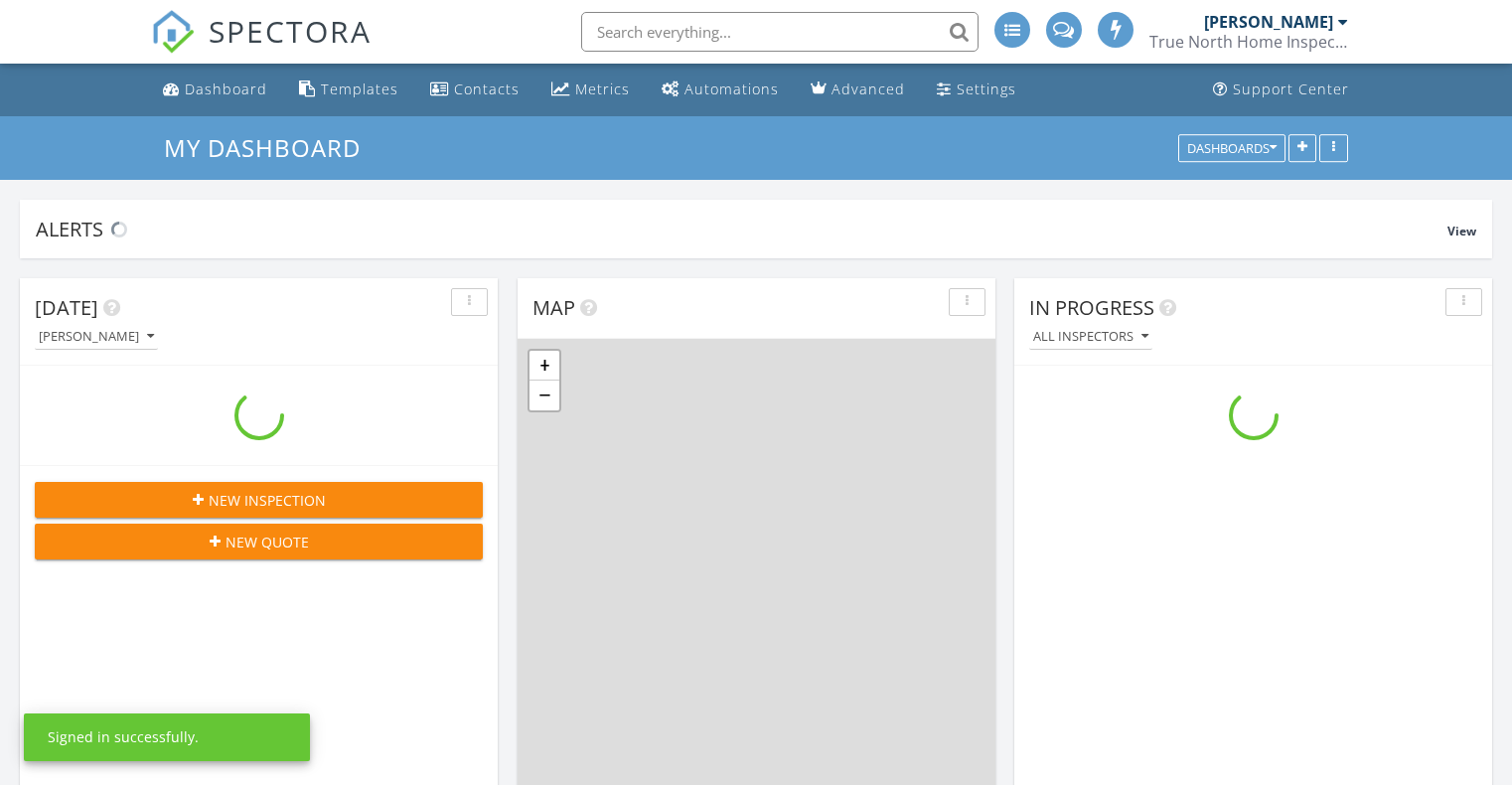 scroll, scrollTop: 0, scrollLeft: 0, axis: both 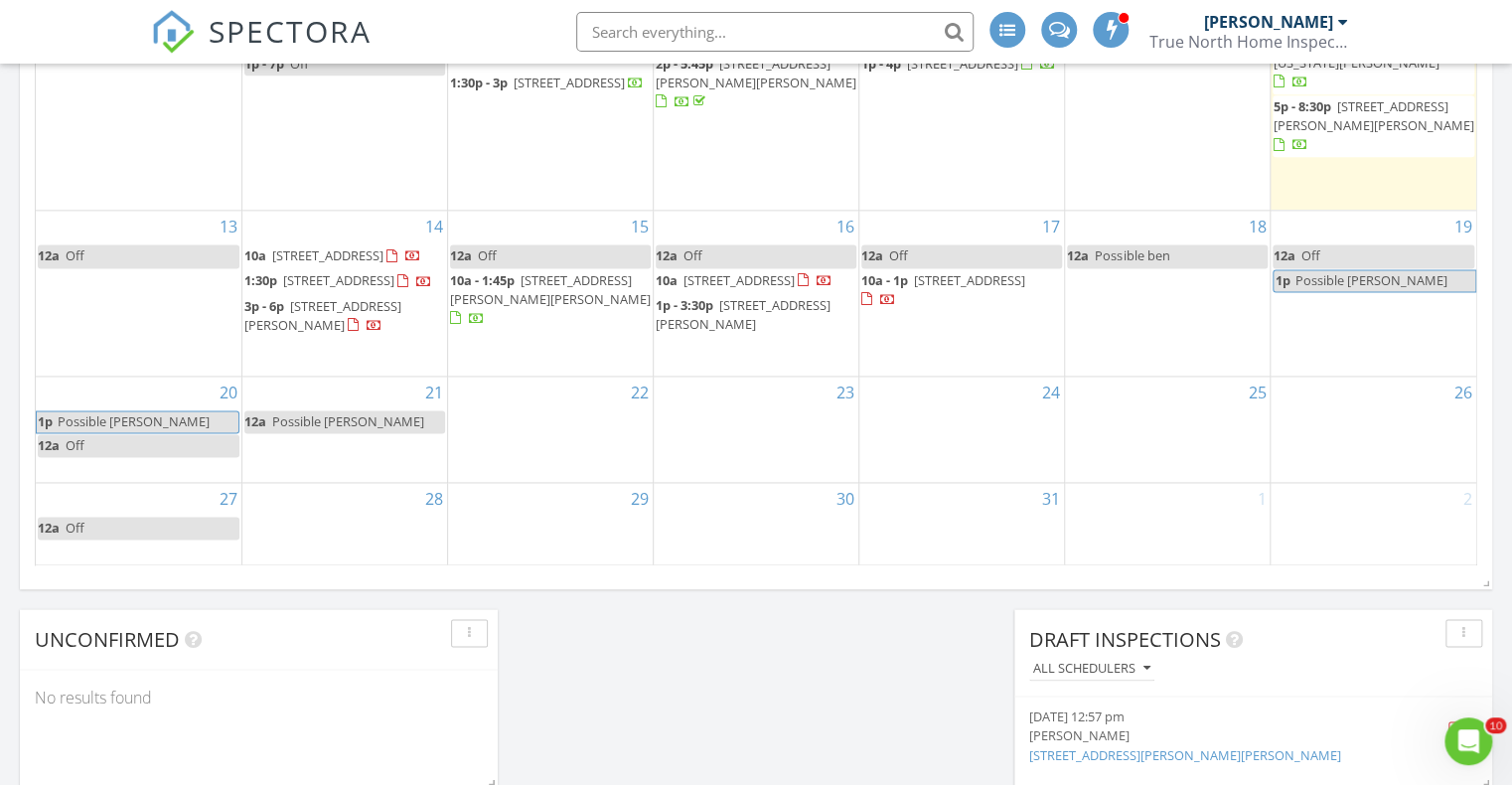 click on "Possible [PERSON_NAME]" at bounding box center [1370, 280] 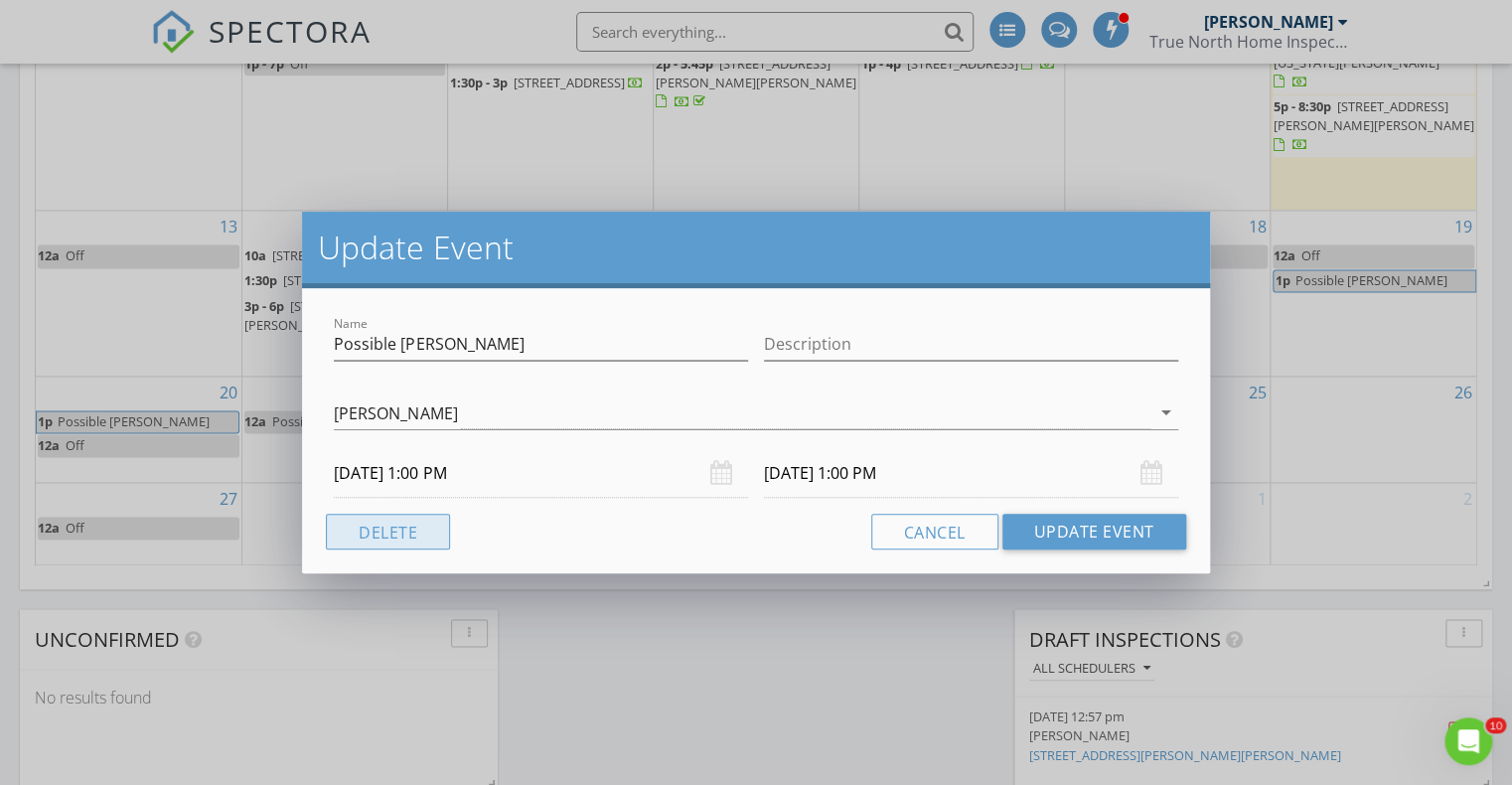 click on "Delete" at bounding box center (387, 532) 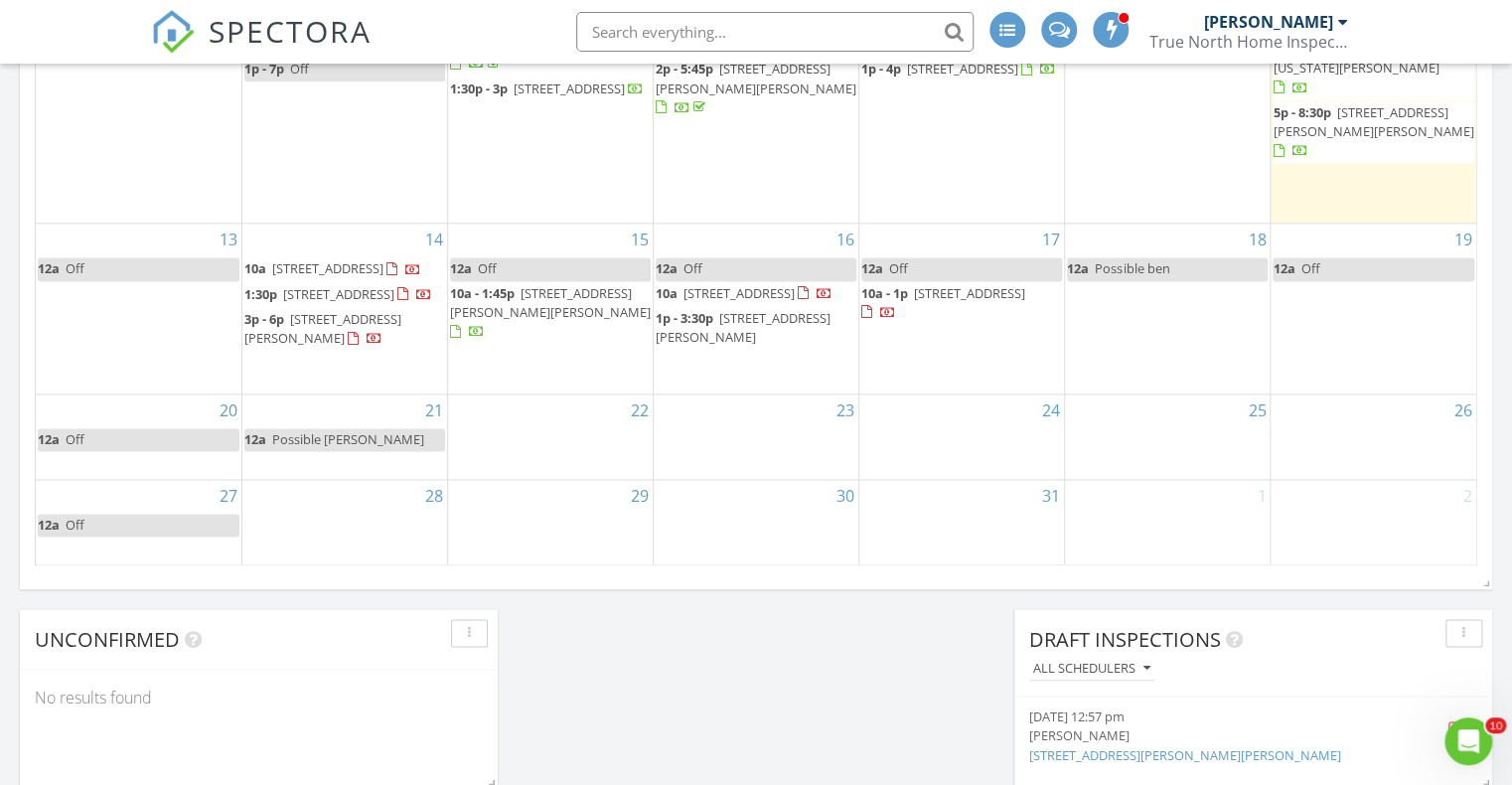 scroll, scrollTop: 1206, scrollLeft: 0, axis: vertical 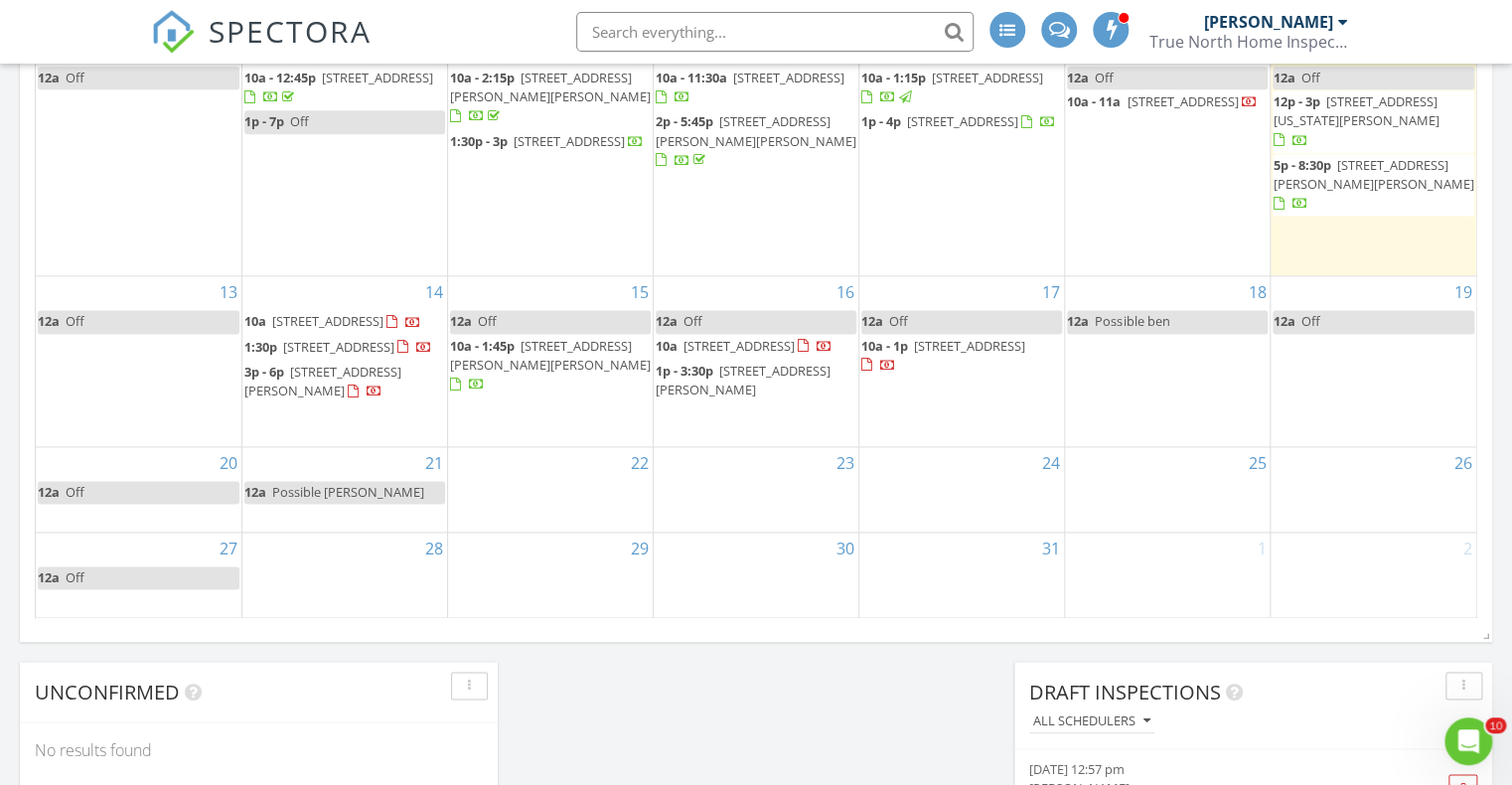 click on "19
12a
Off" at bounding box center [1373, 361] 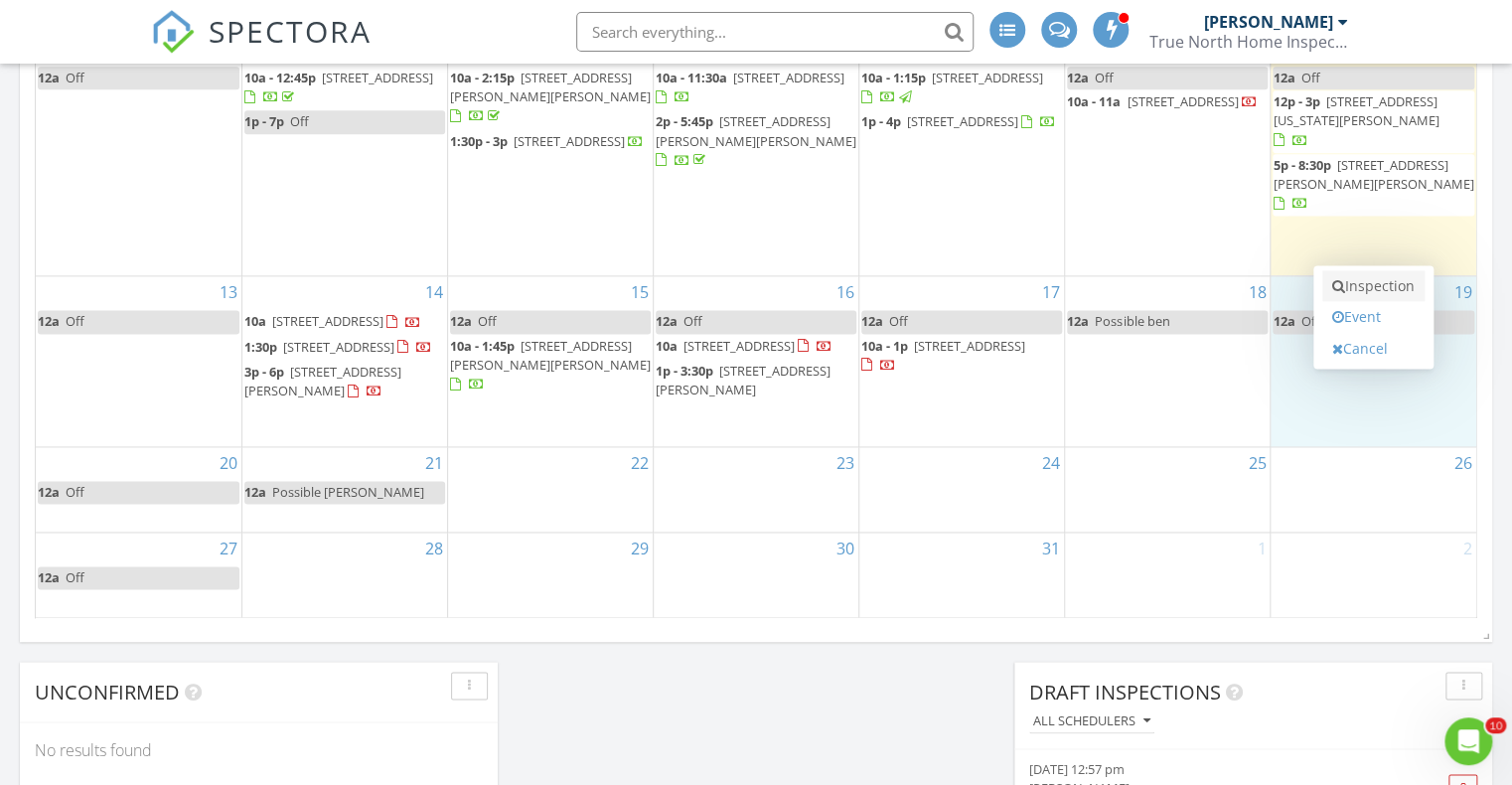 click on "Inspection" at bounding box center [1373, 286] 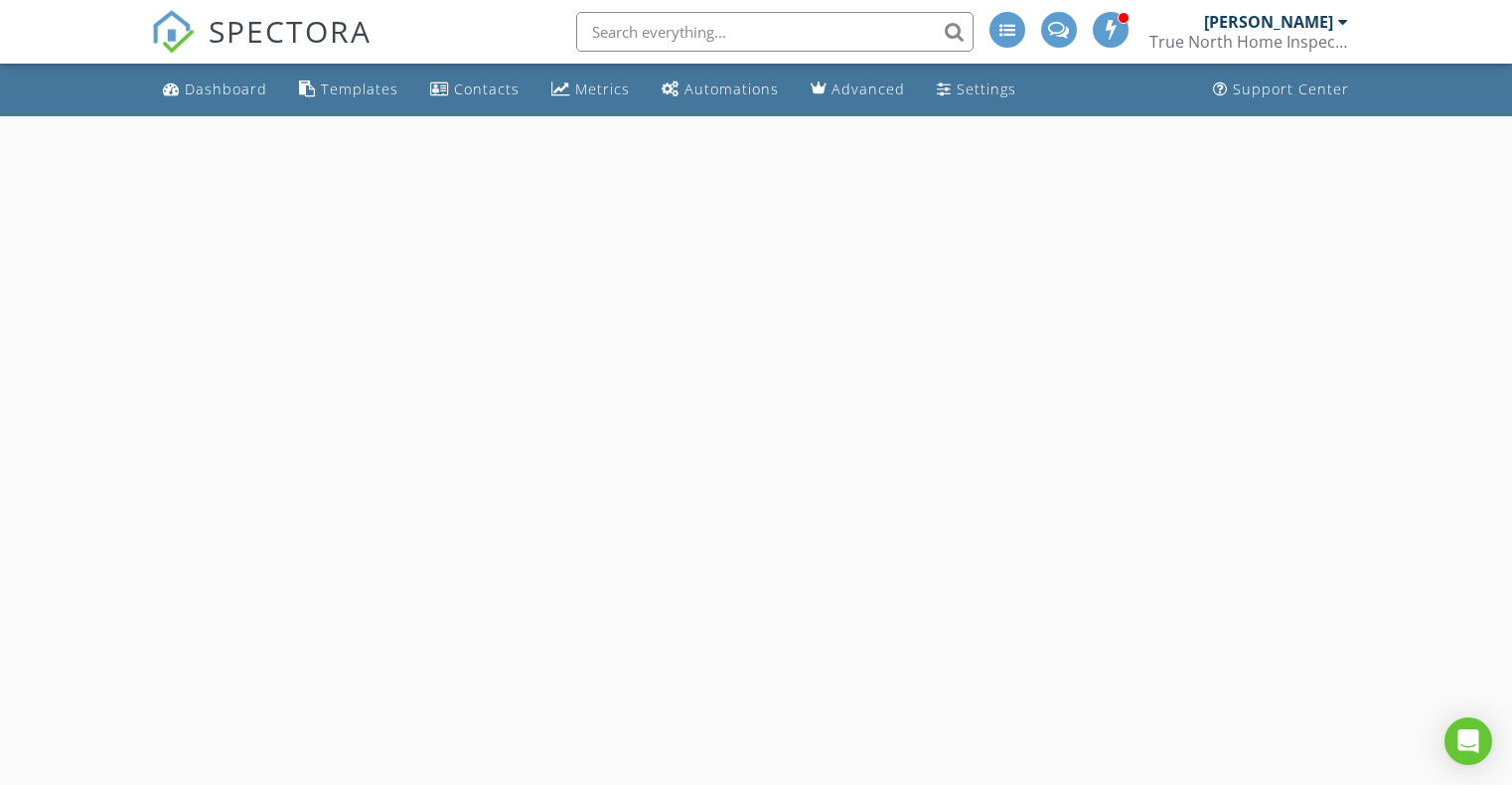 scroll, scrollTop: 0, scrollLeft: 0, axis: both 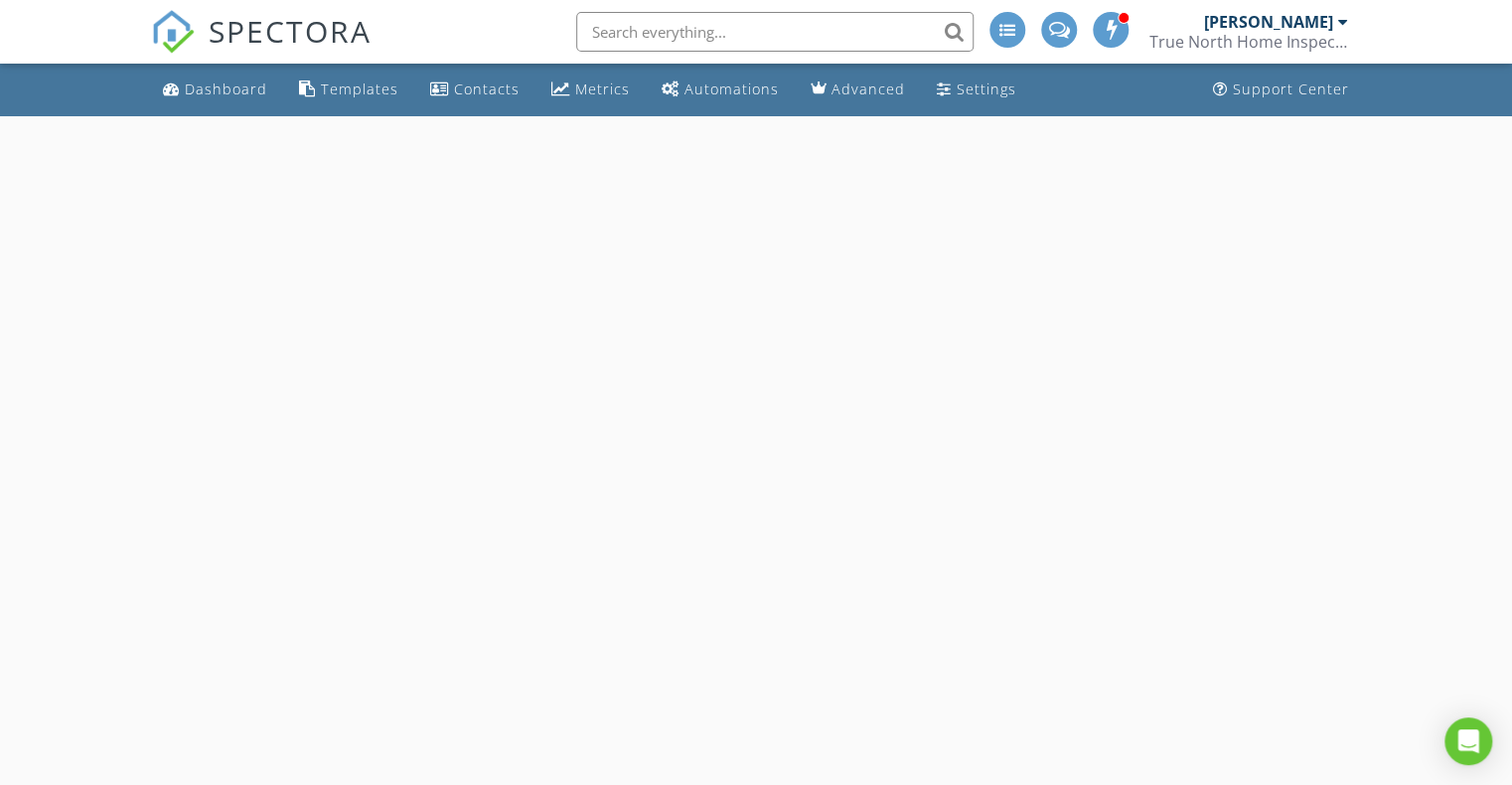 select on "6" 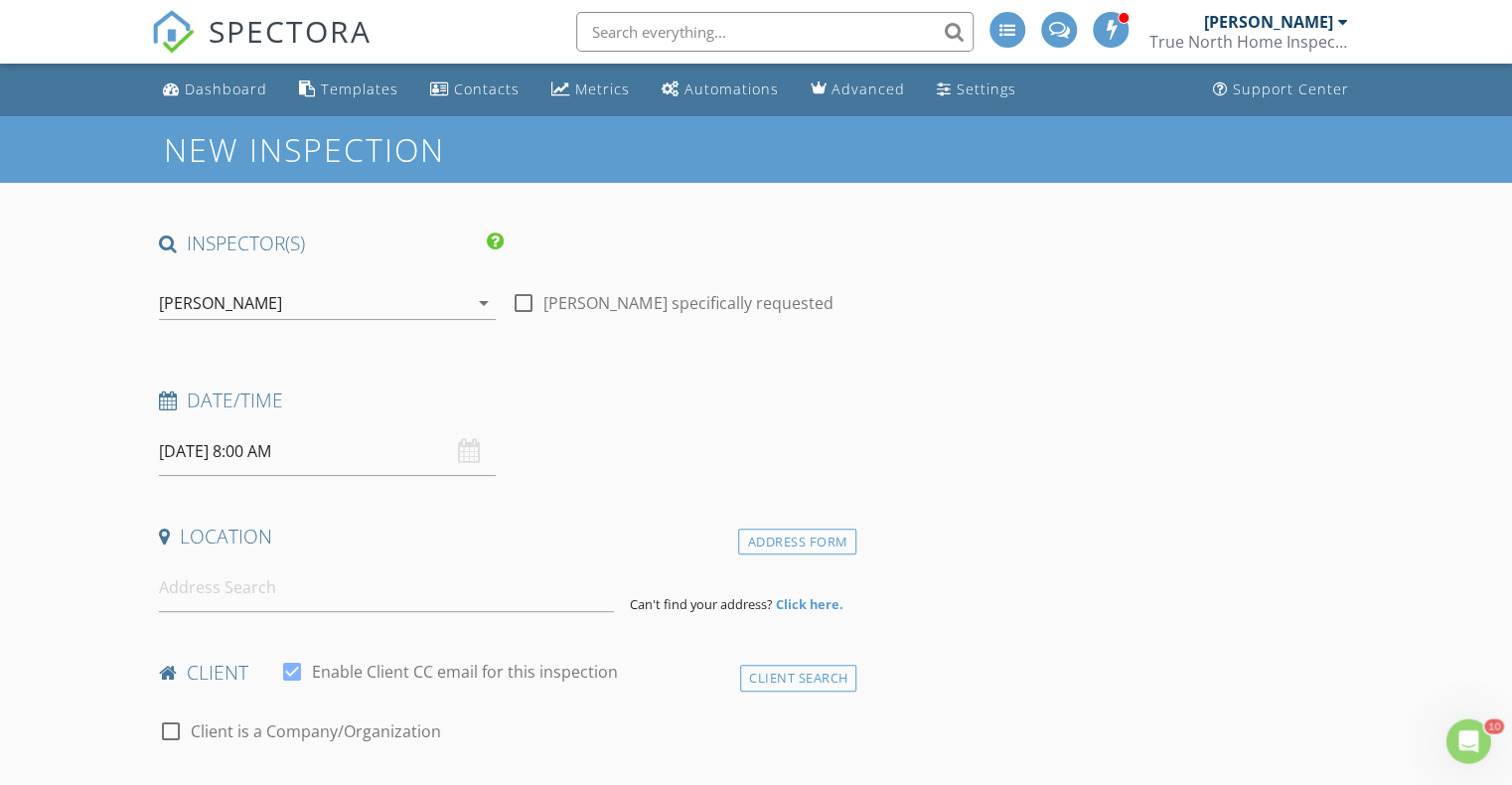 scroll, scrollTop: 0, scrollLeft: 0, axis: both 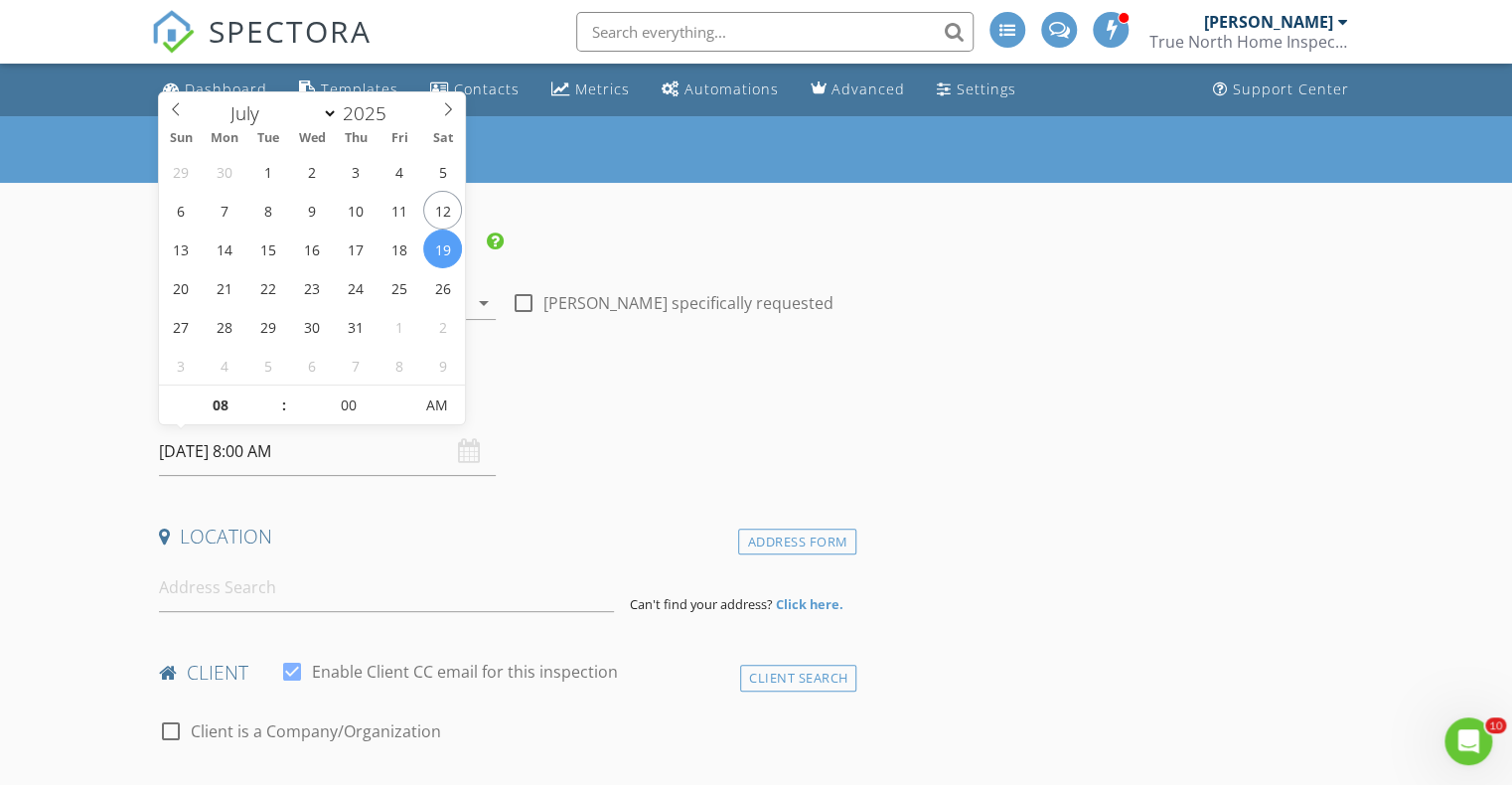 click on "07/19/2025 8:00 AM" at bounding box center [327, 451] 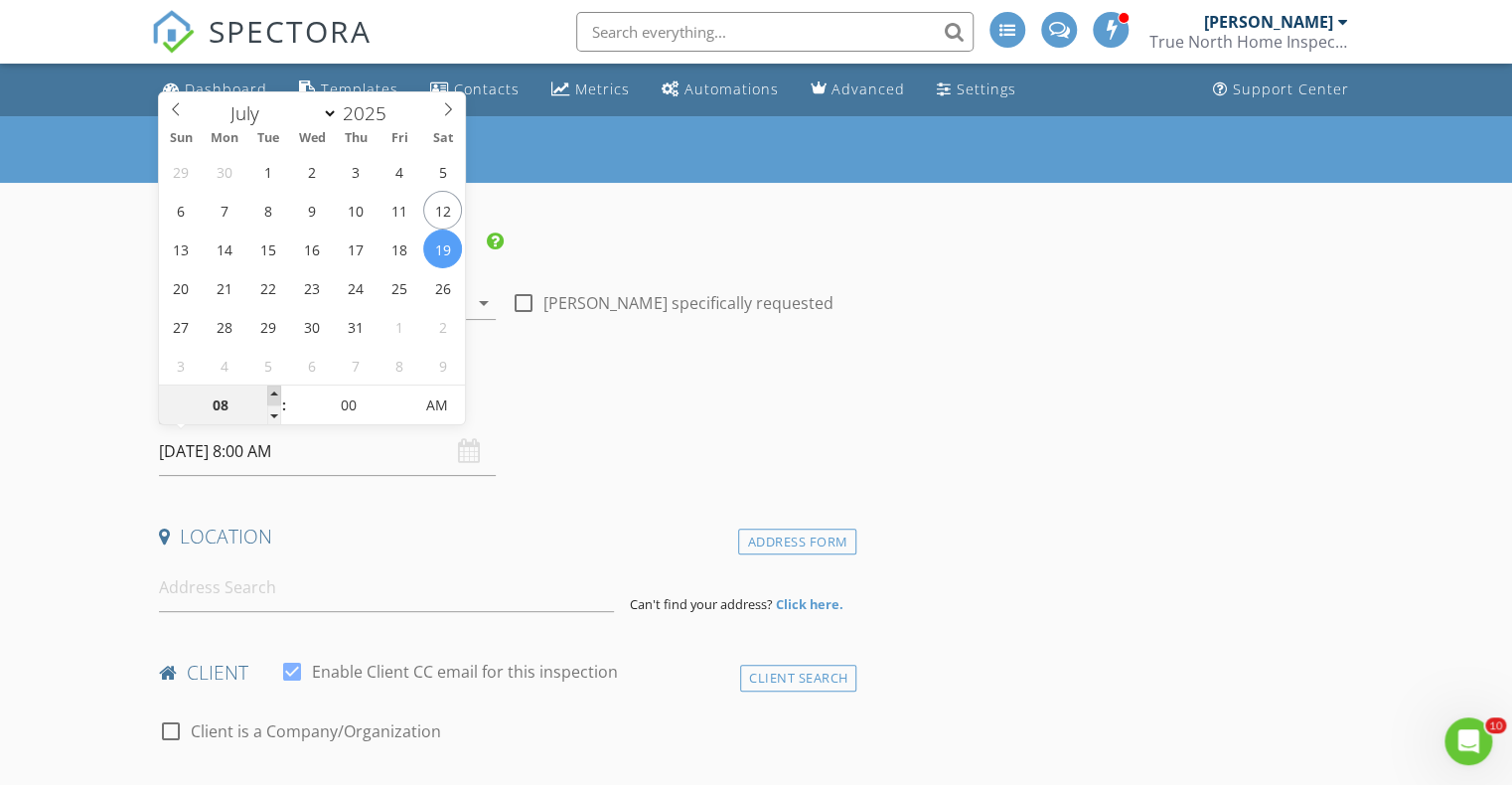 type on "09" 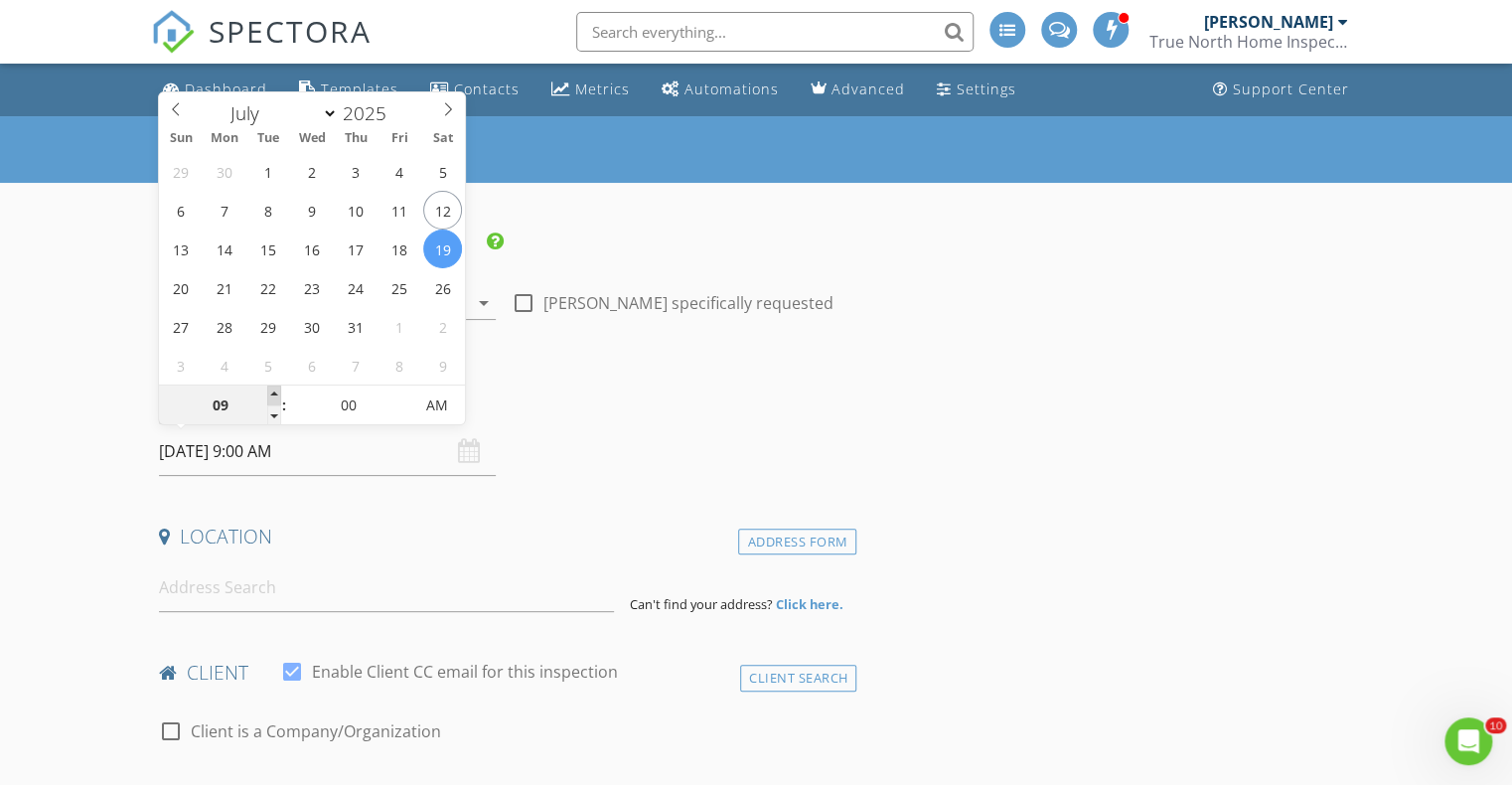 click at bounding box center (274, 395) 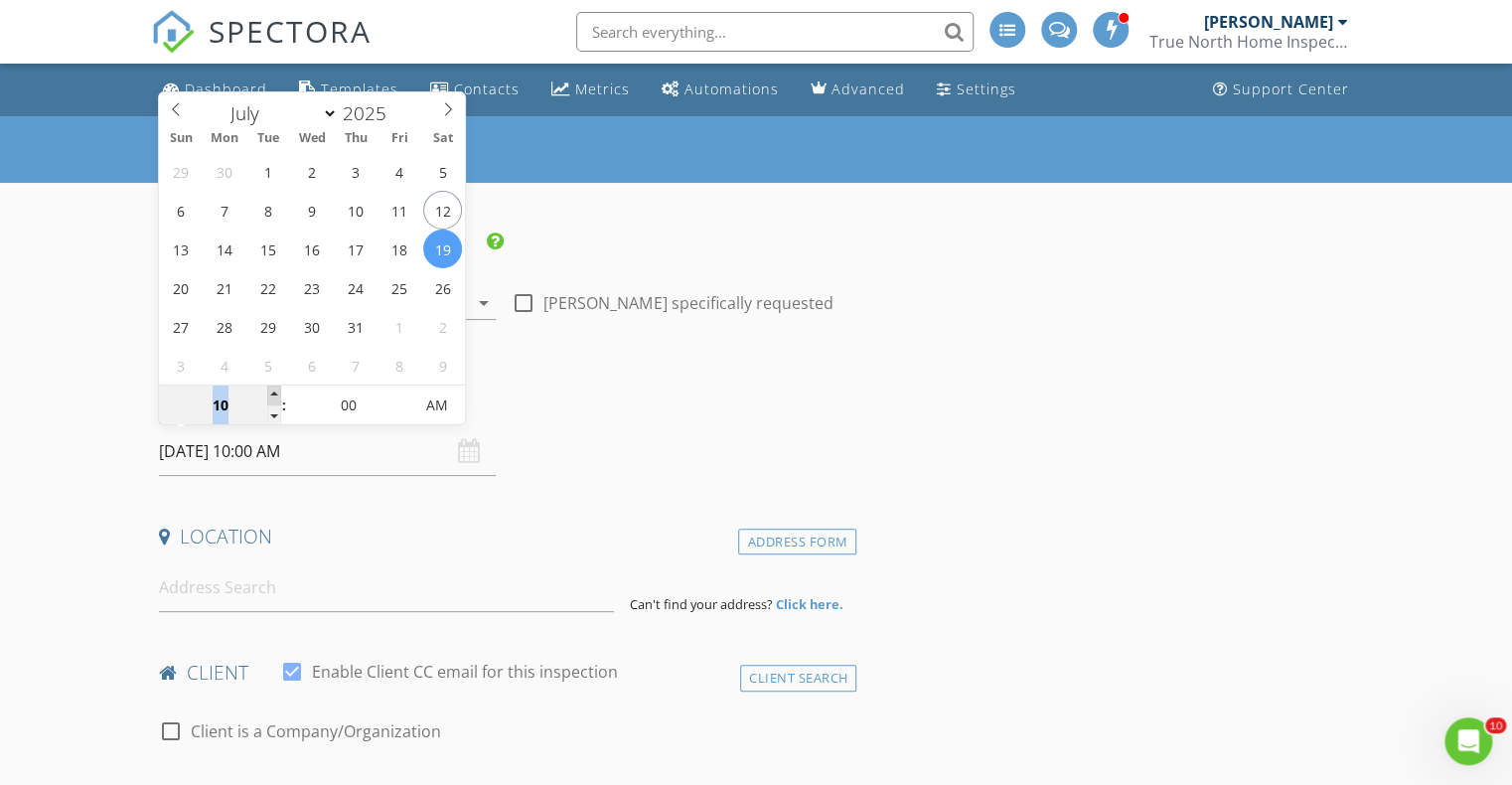click at bounding box center [274, 395] 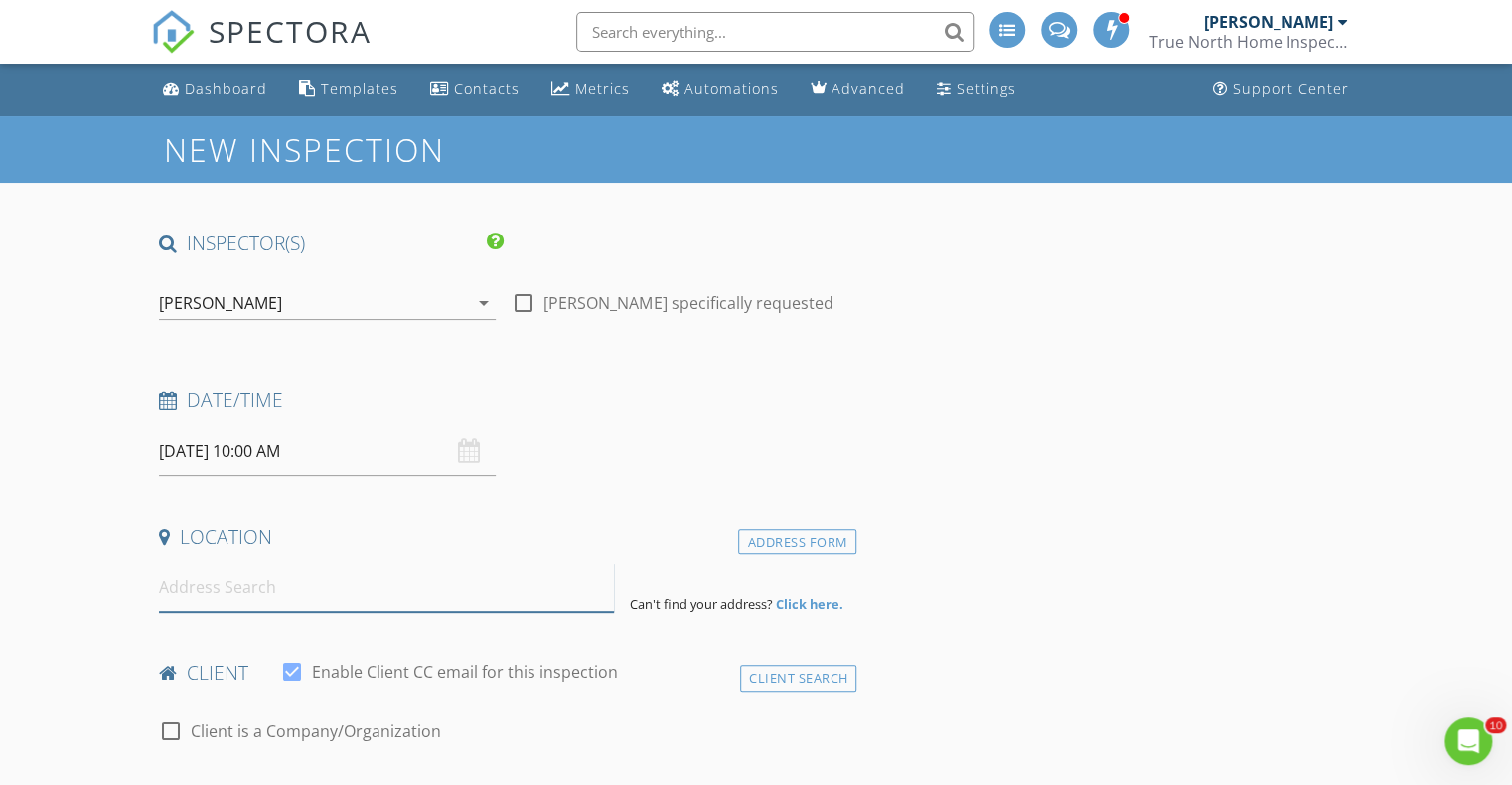 click at bounding box center [386, 587] 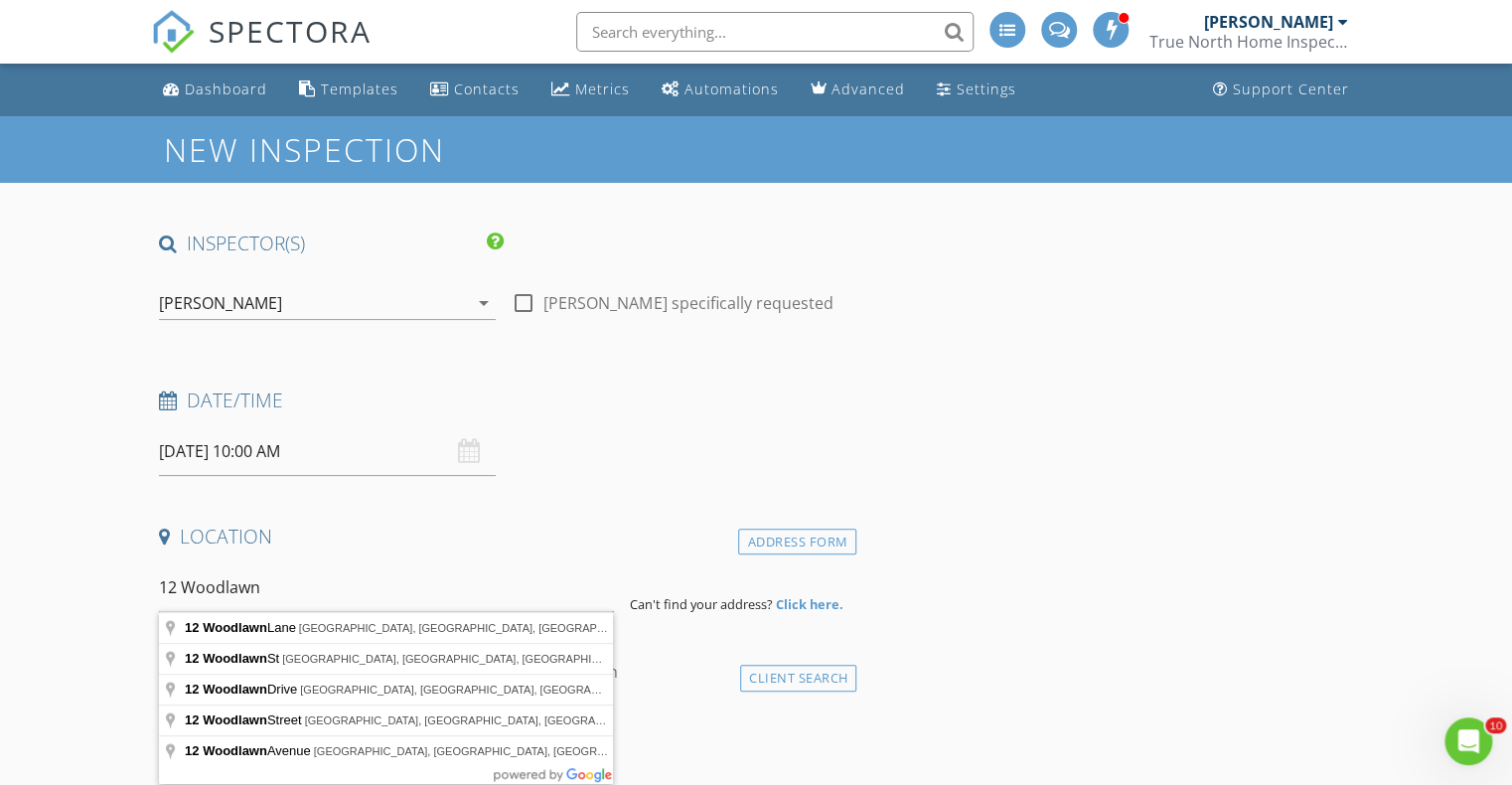 type on "12 Woodlawn Lane, Hinsdale, NH, USA" 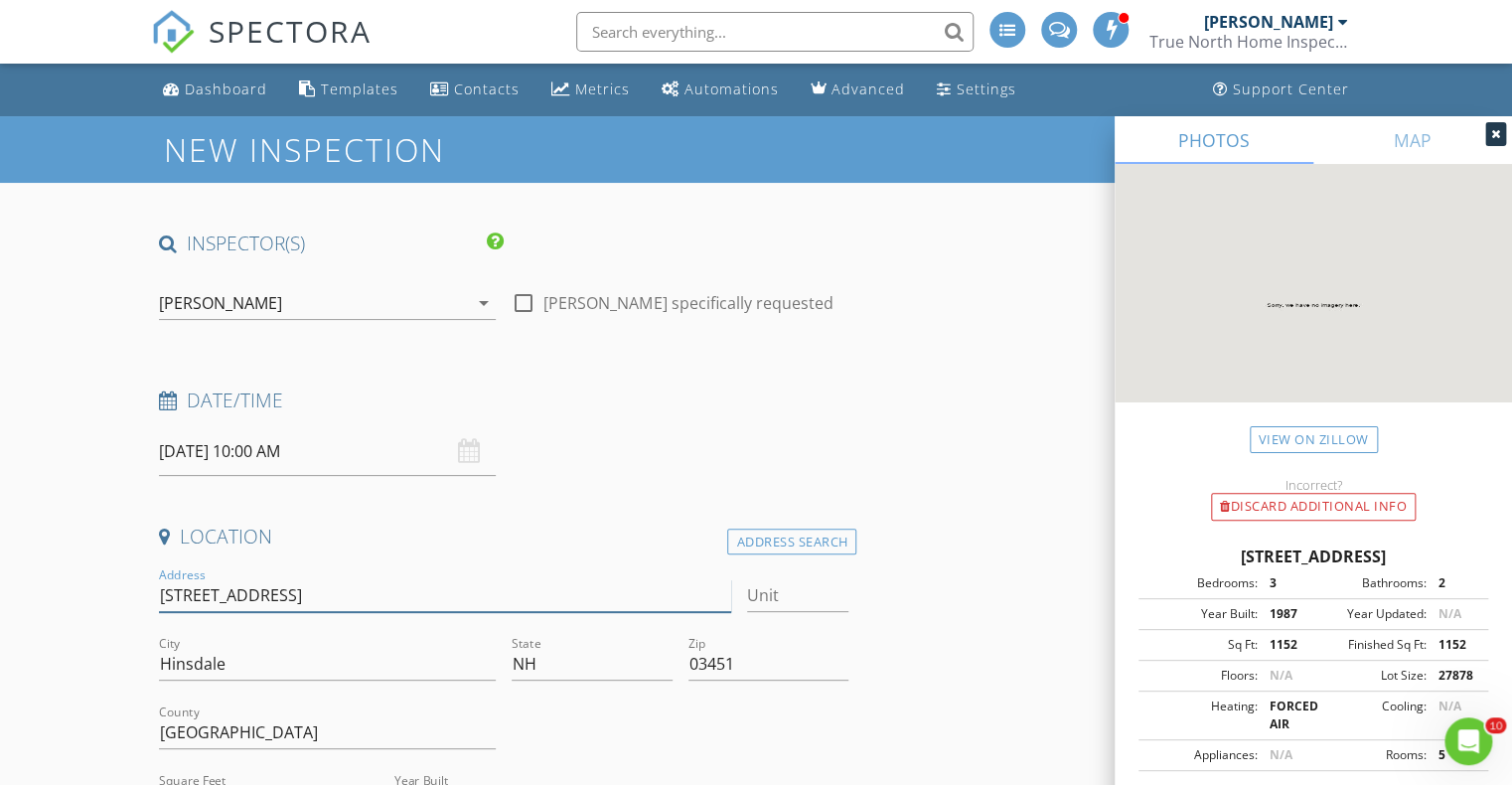 click on "12 Woodlawn Ln" at bounding box center (445, 595) 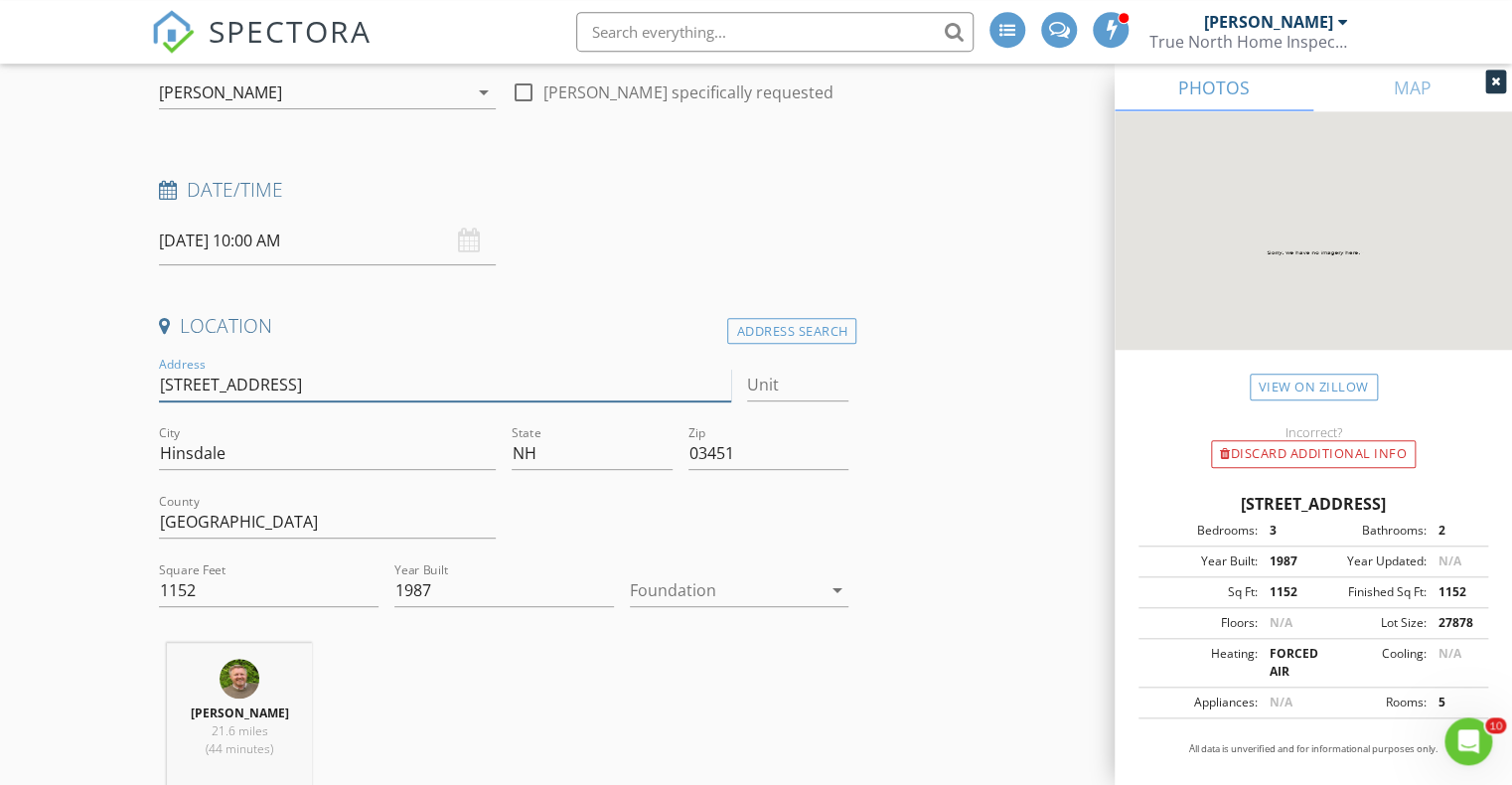 scroll, scrollTop: 210, scrollLeft: 0, axis: vertical 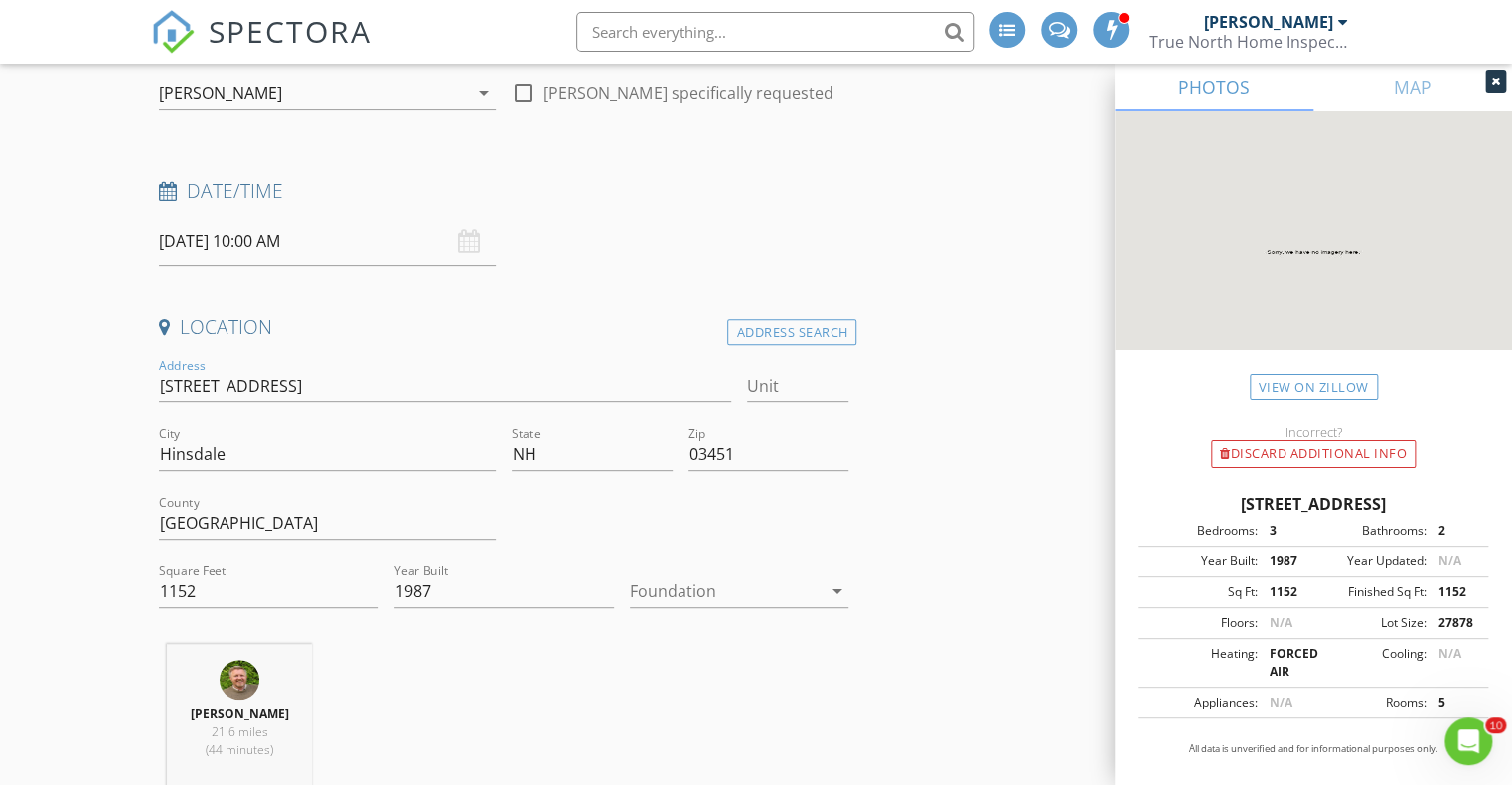 click on "arrow_drop_down" at bounding box center [836, 591] 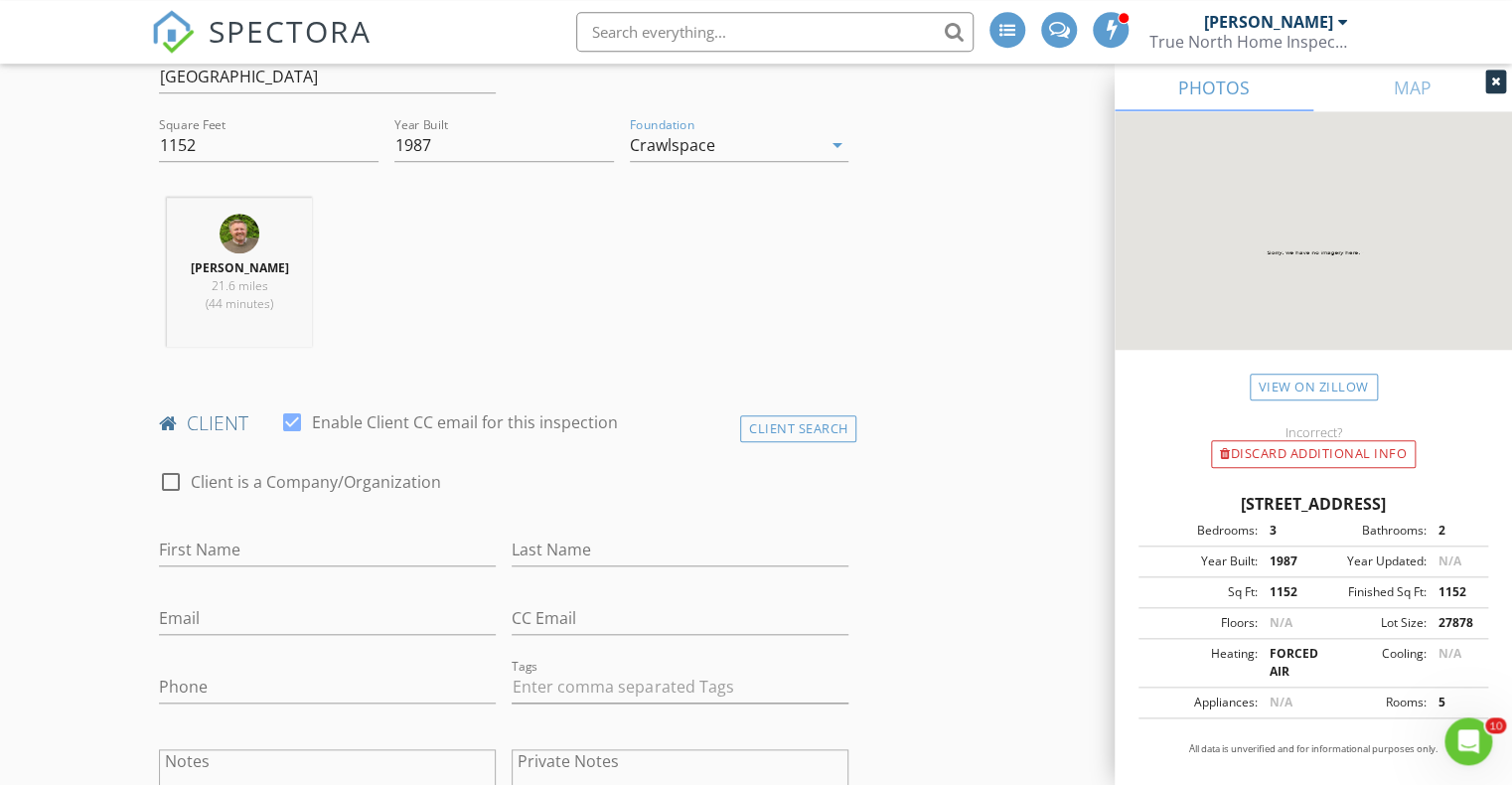 scroll, scrollTop: 734, scrollLeft: 0, axis: vertical 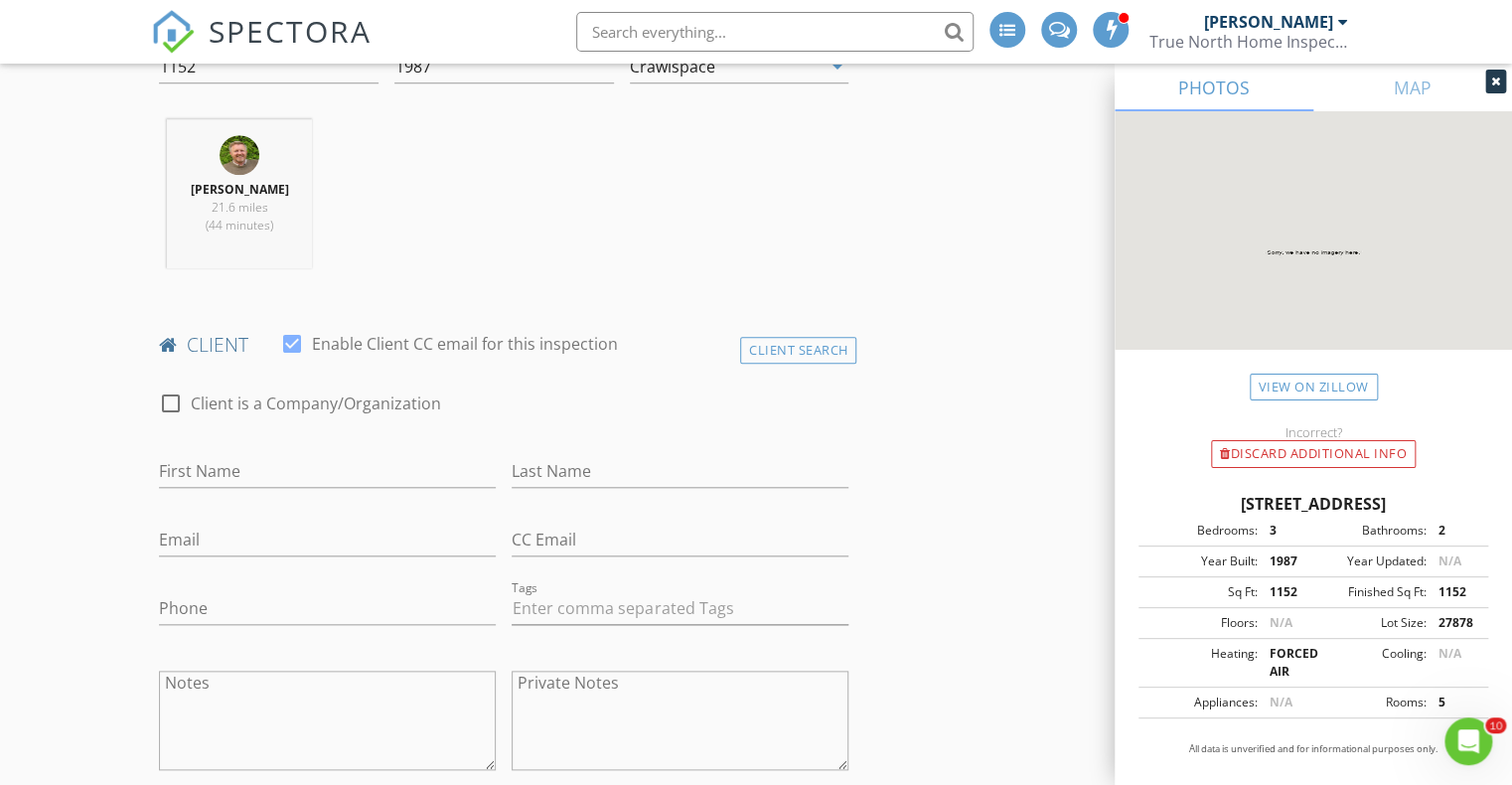 click on "First Name" at bounding box center [327, 475] 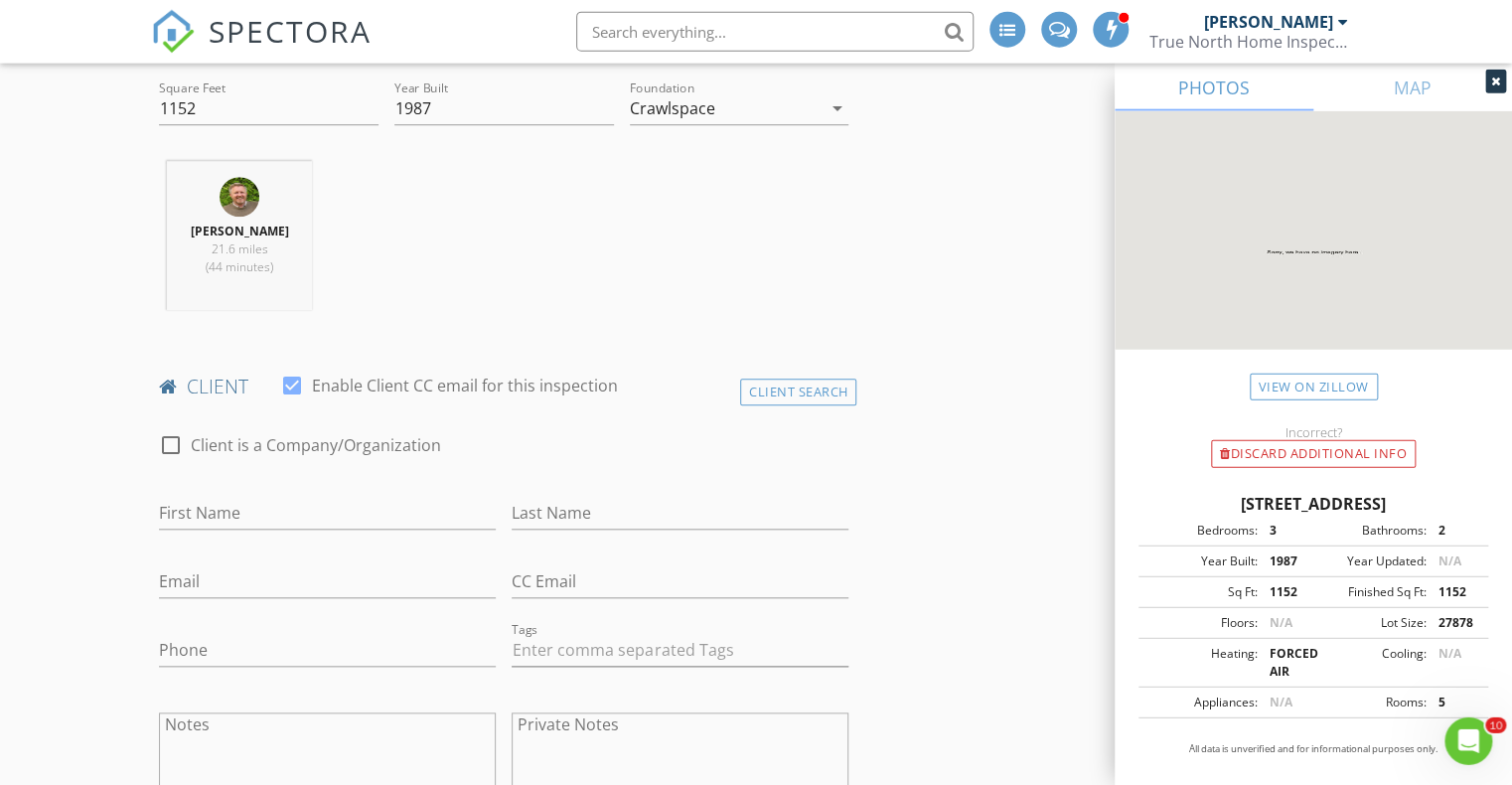 scroll, scrollTop: 687, scrollLeft: 0, axis: vertical 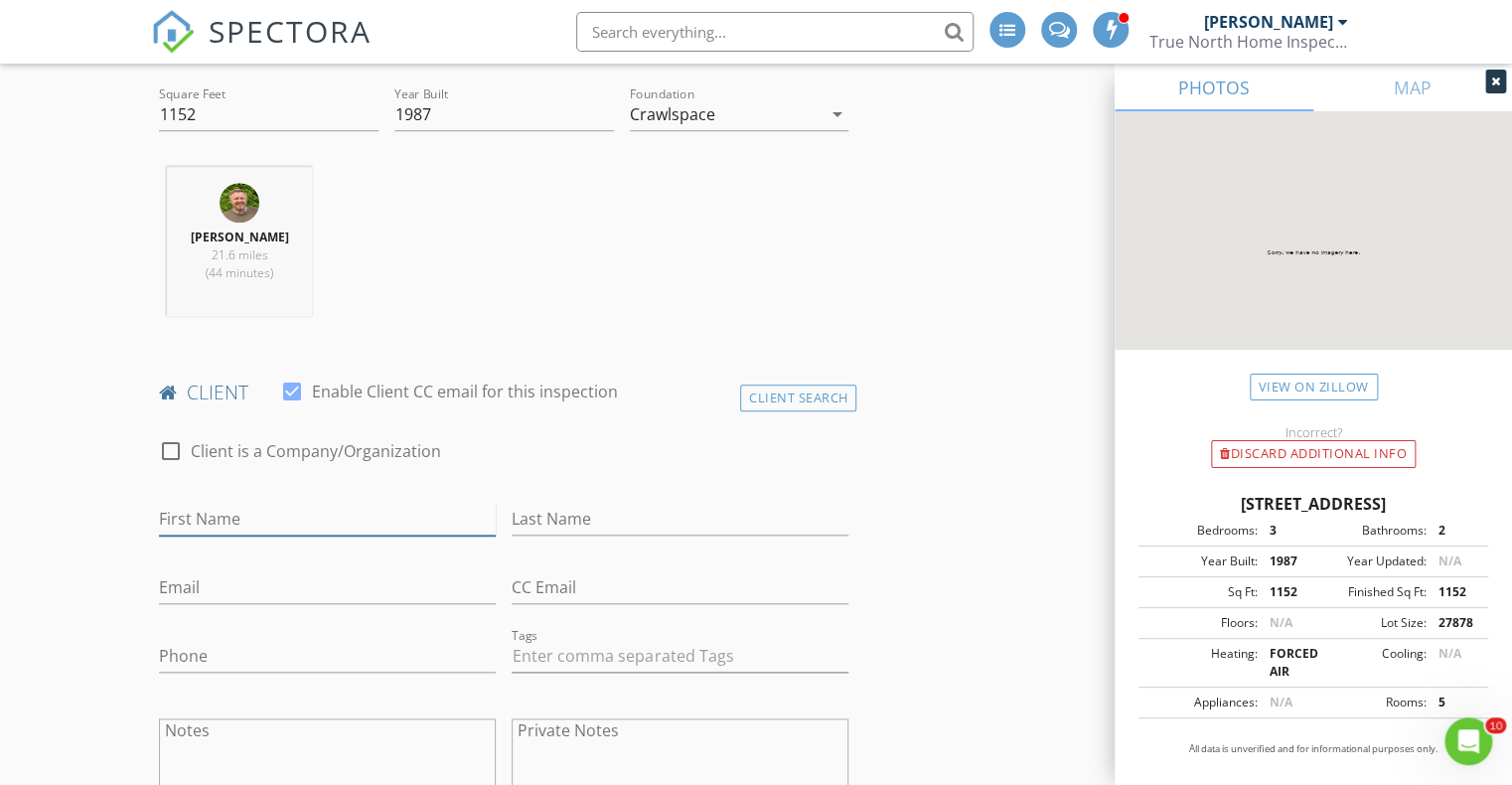 click on "First Name" at bounding box center (327, 519) 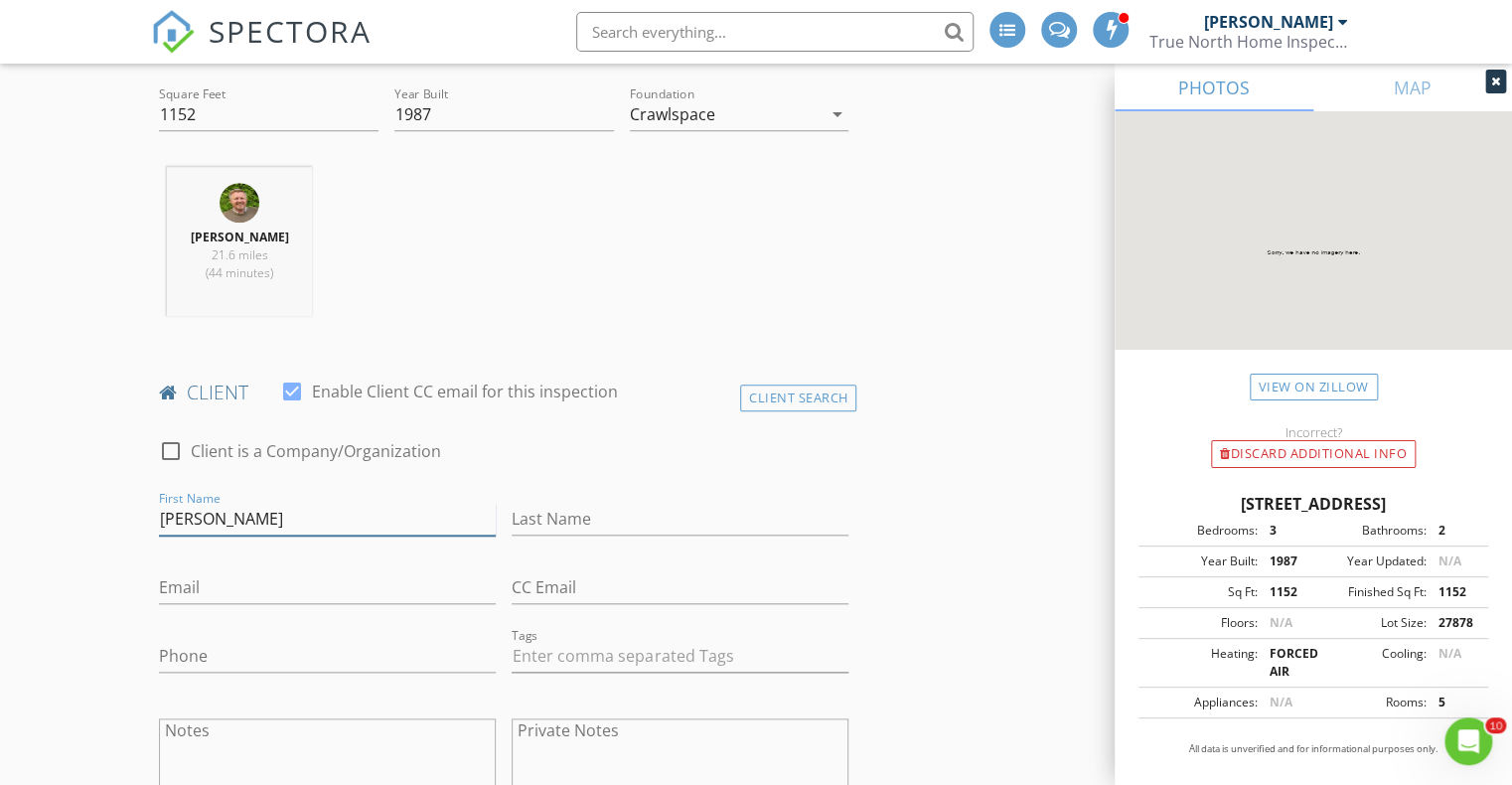 type on "Jonathan" 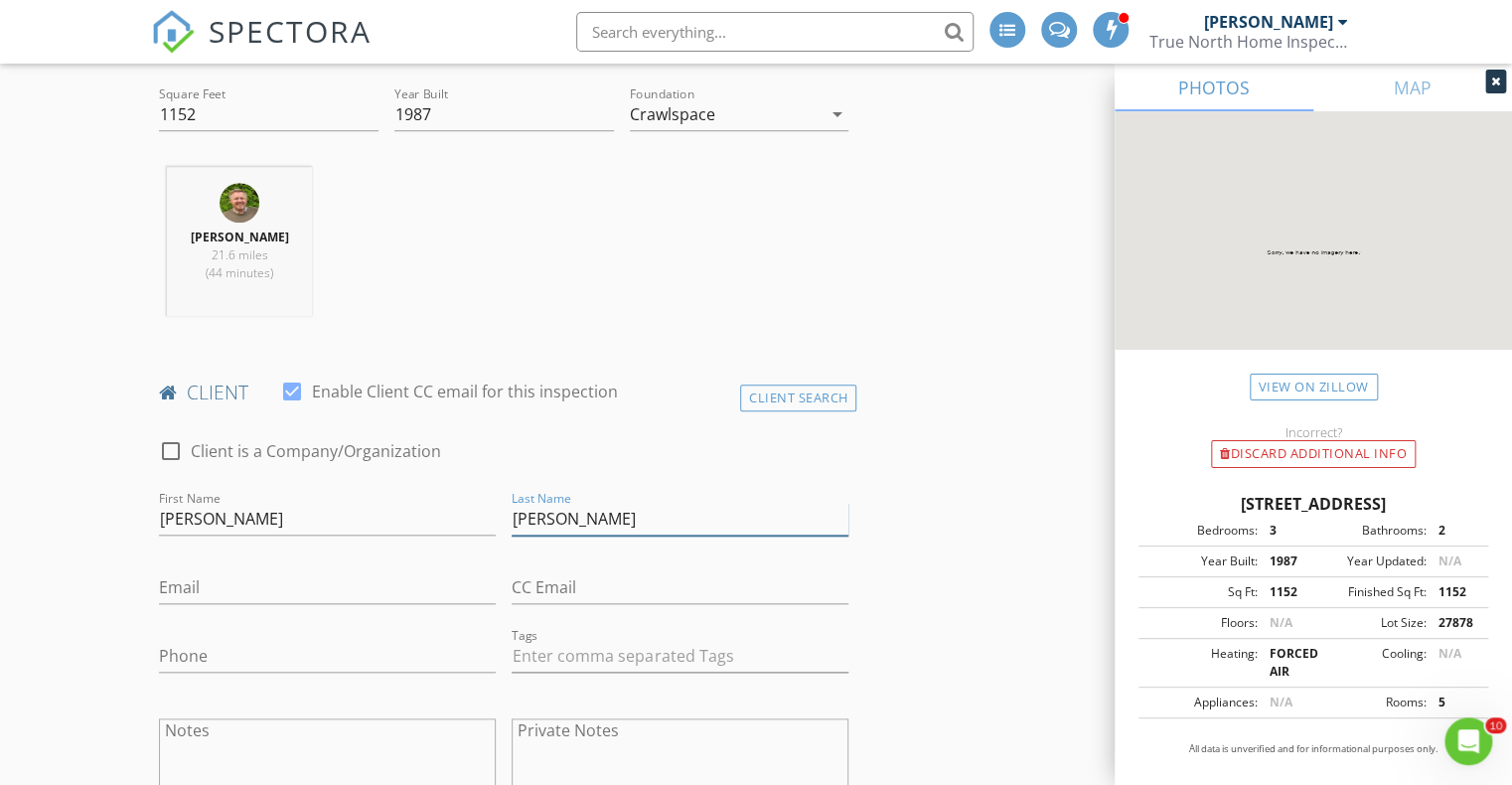 type on "Olan" 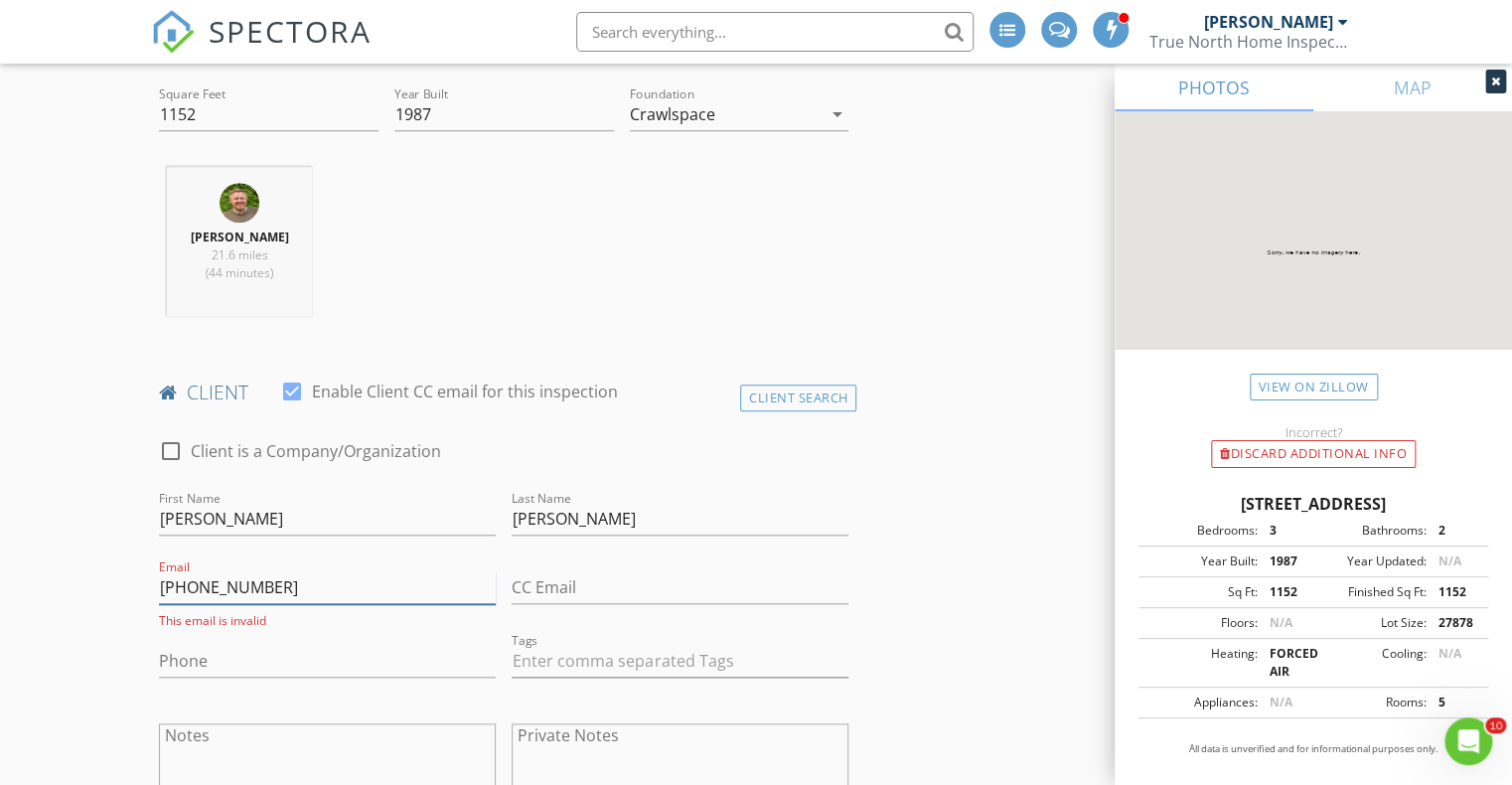 type on "413-406-9913" 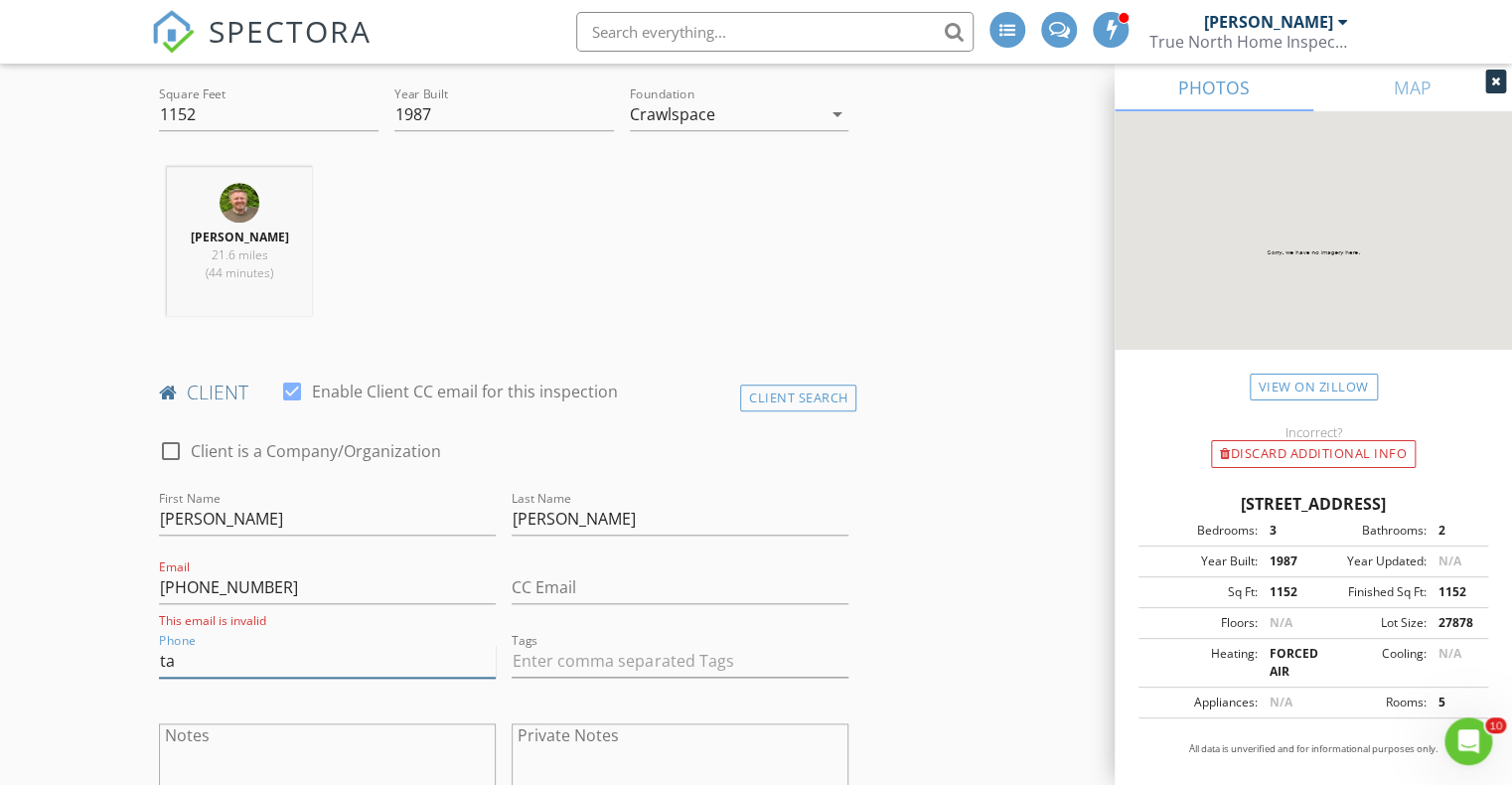 type on "t" 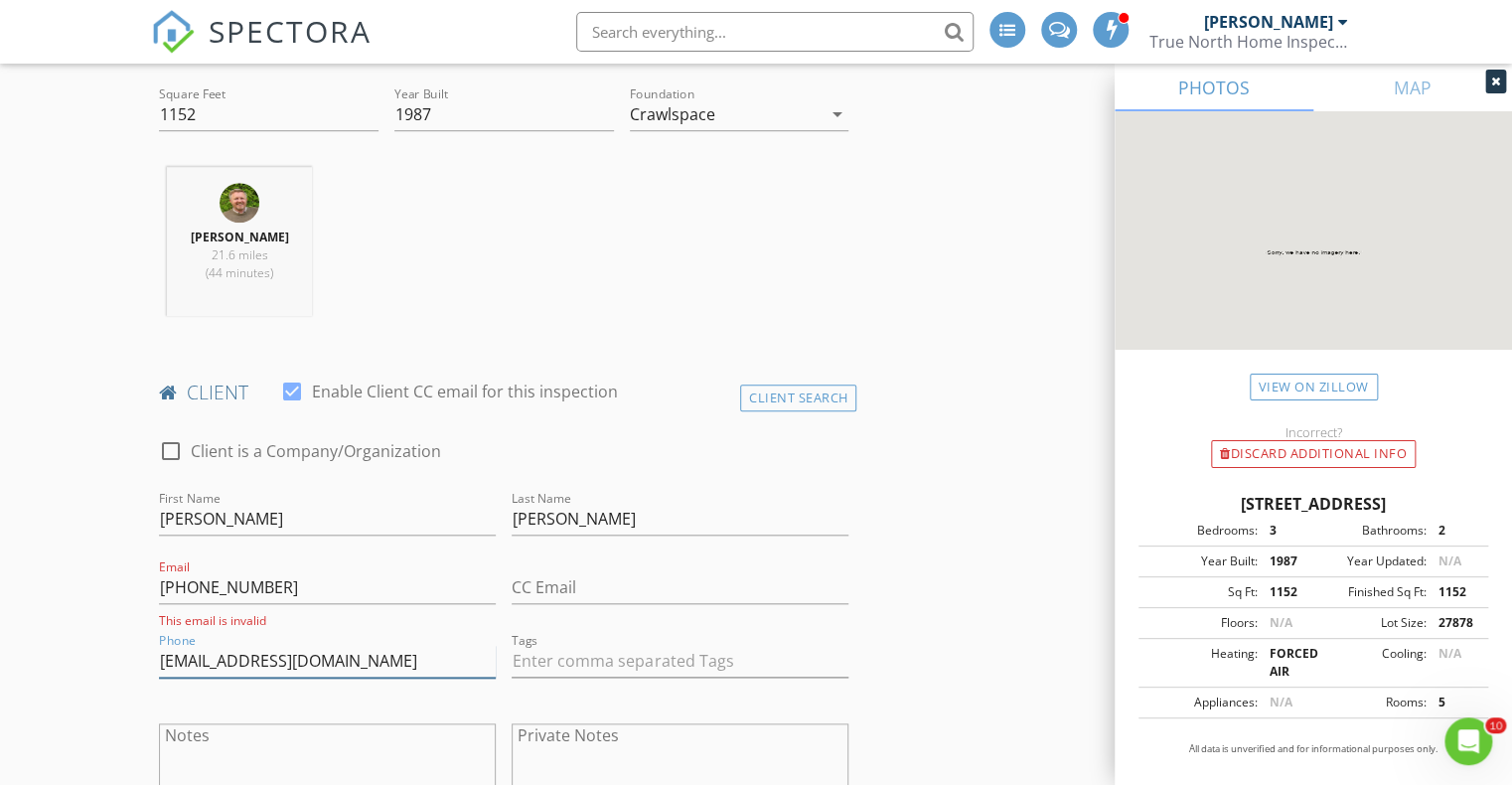 click on "781@gmail.com" at bounding box center (327, 661) 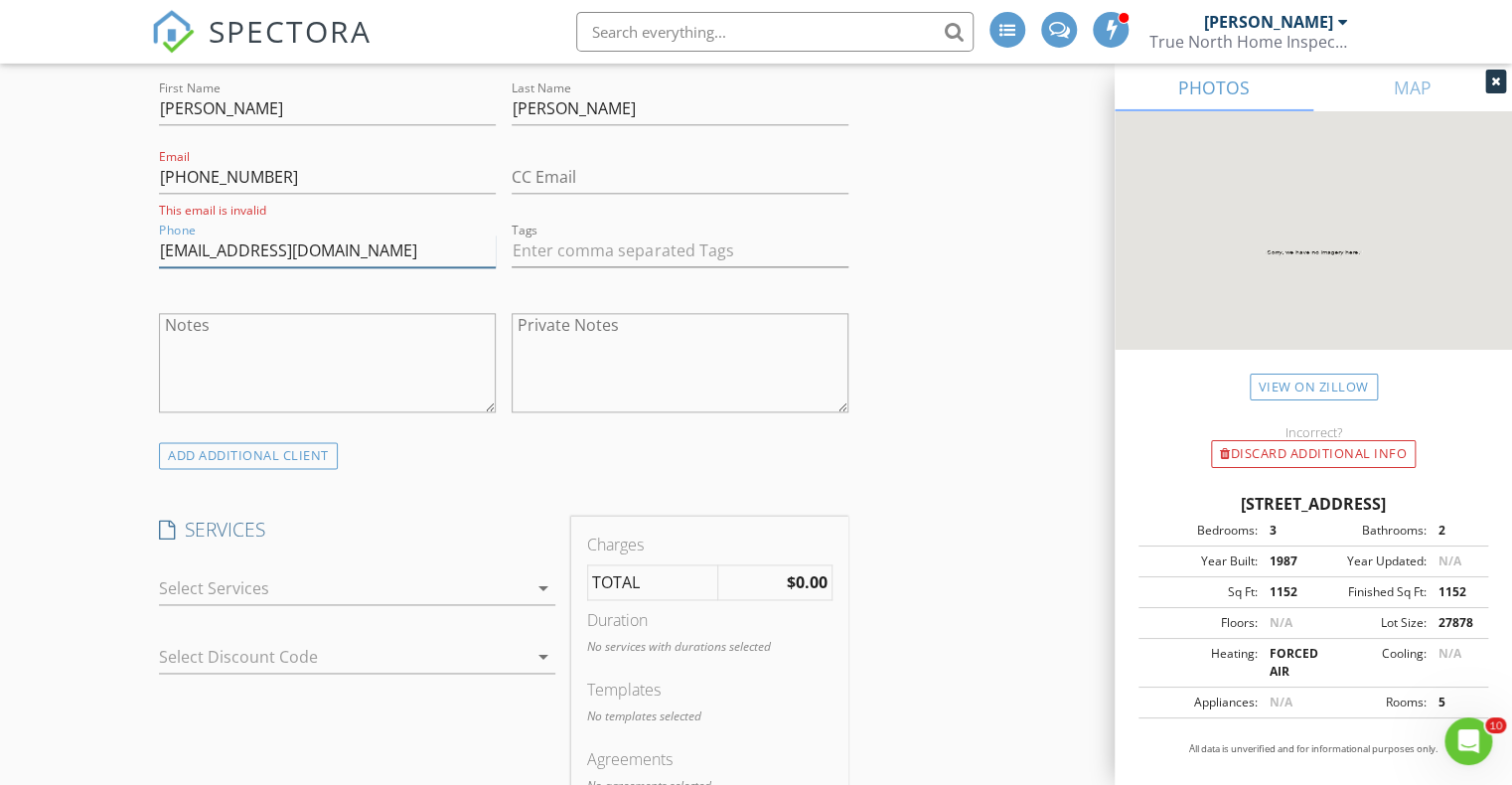 scroll, scrollTop: 1211, scrollLeft: 0, axis: vertical 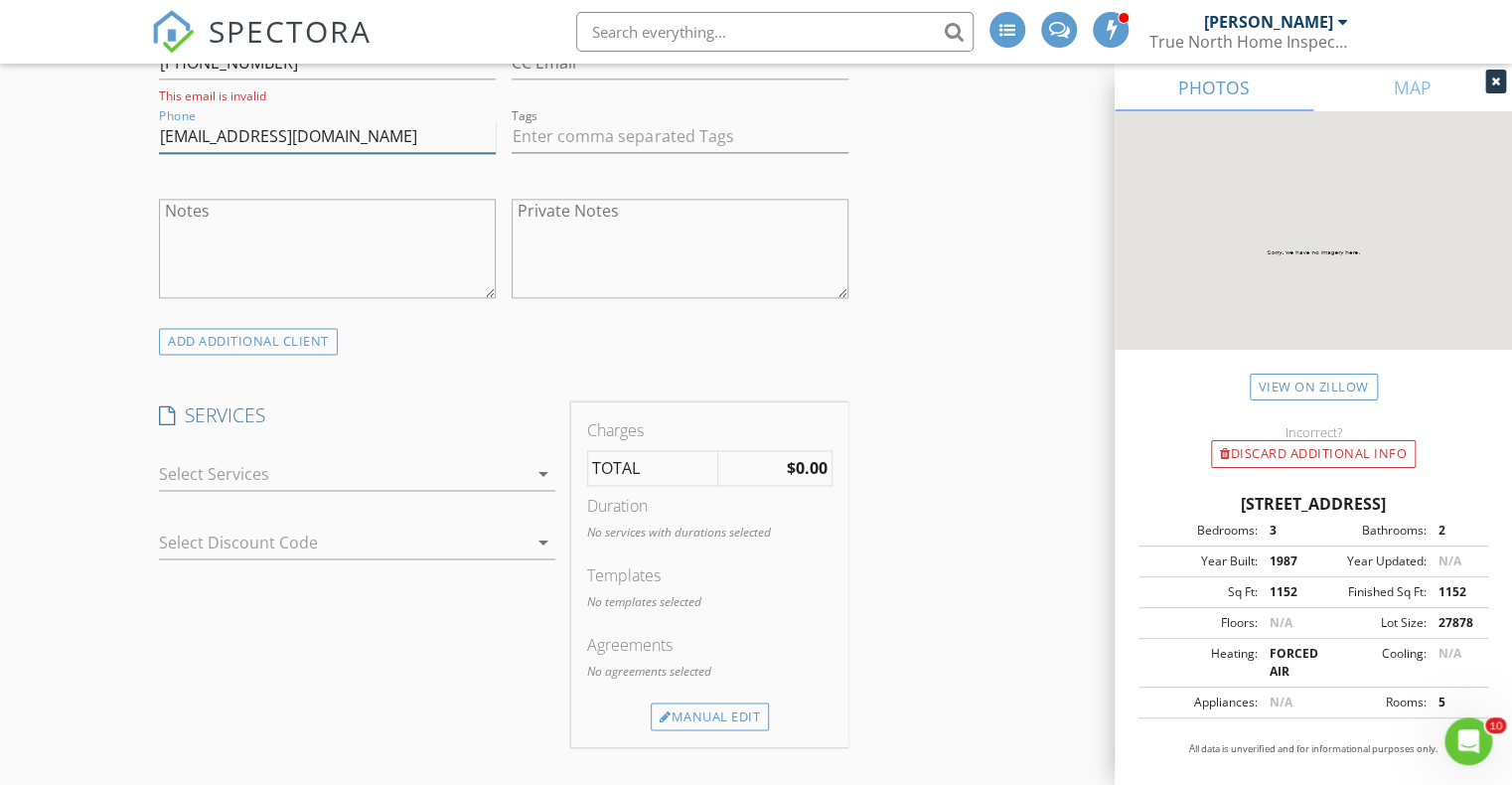 type on "stacks781@gmail.com" 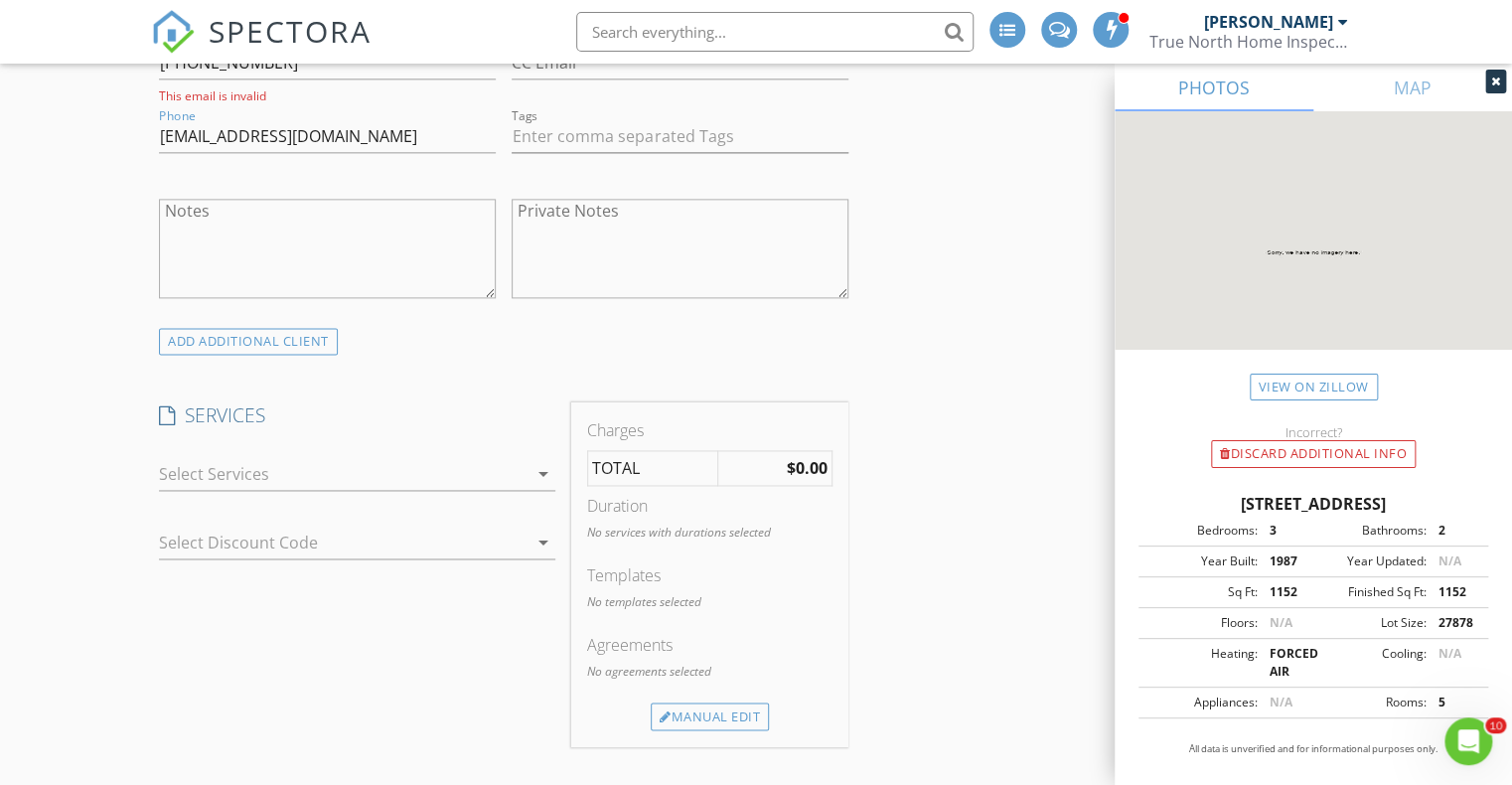 click on "arrow_drop_down" at bounding box center [543, 474] 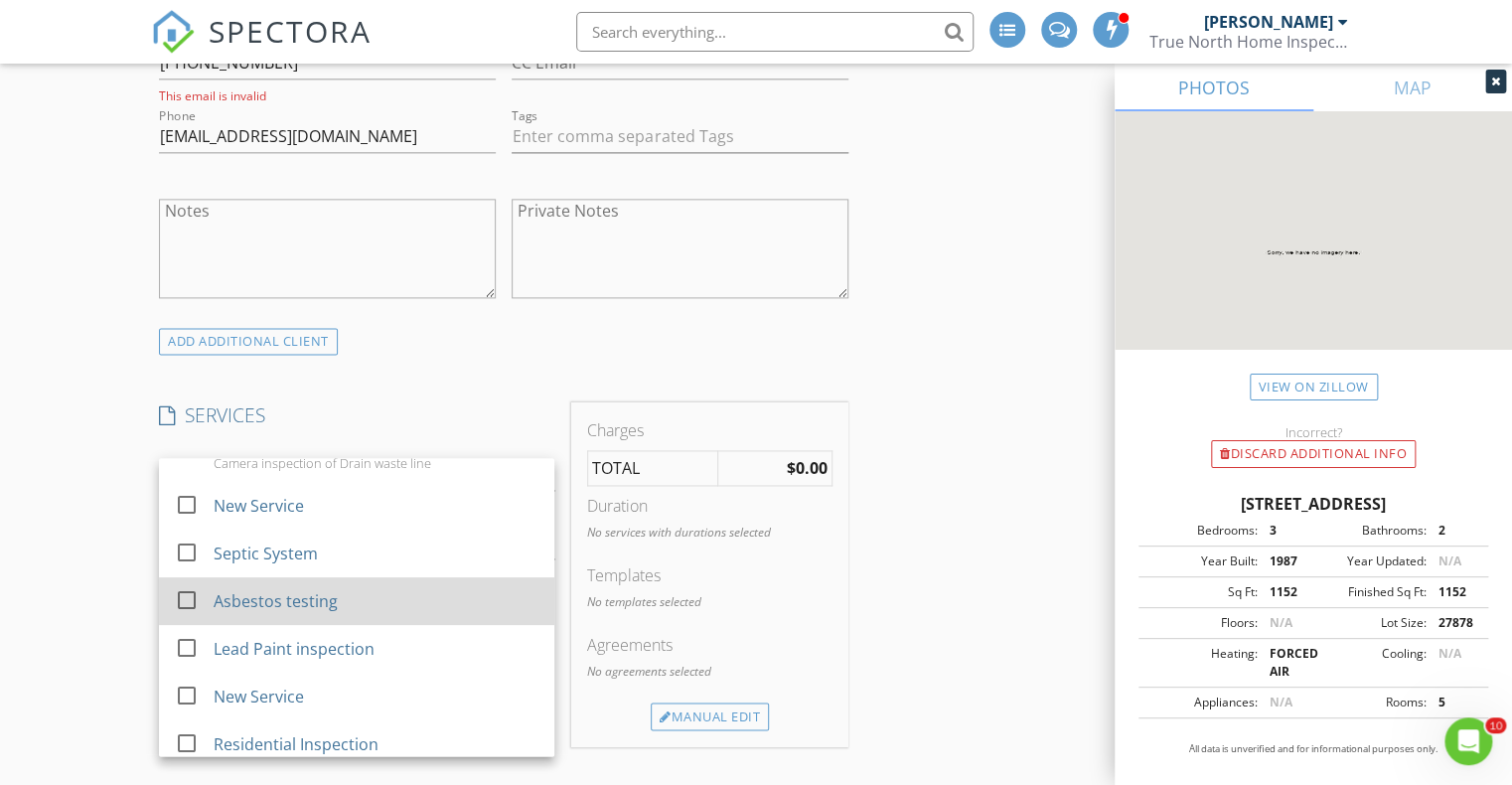 scroll, scrollTop: 290, scrollLeft: 0, axis: vertical 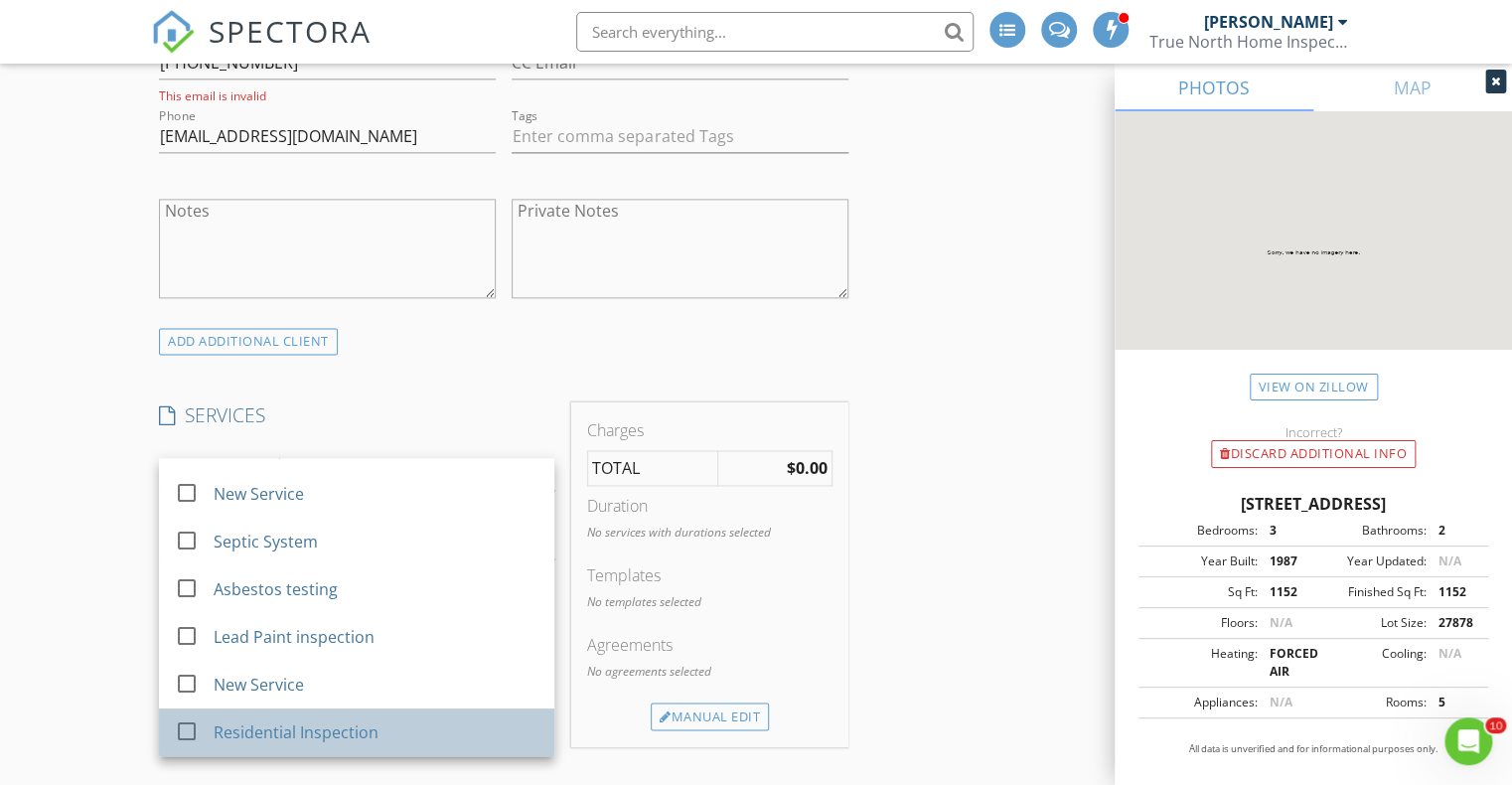 click on "Residential Inspection" at bounding box center (296, 732) 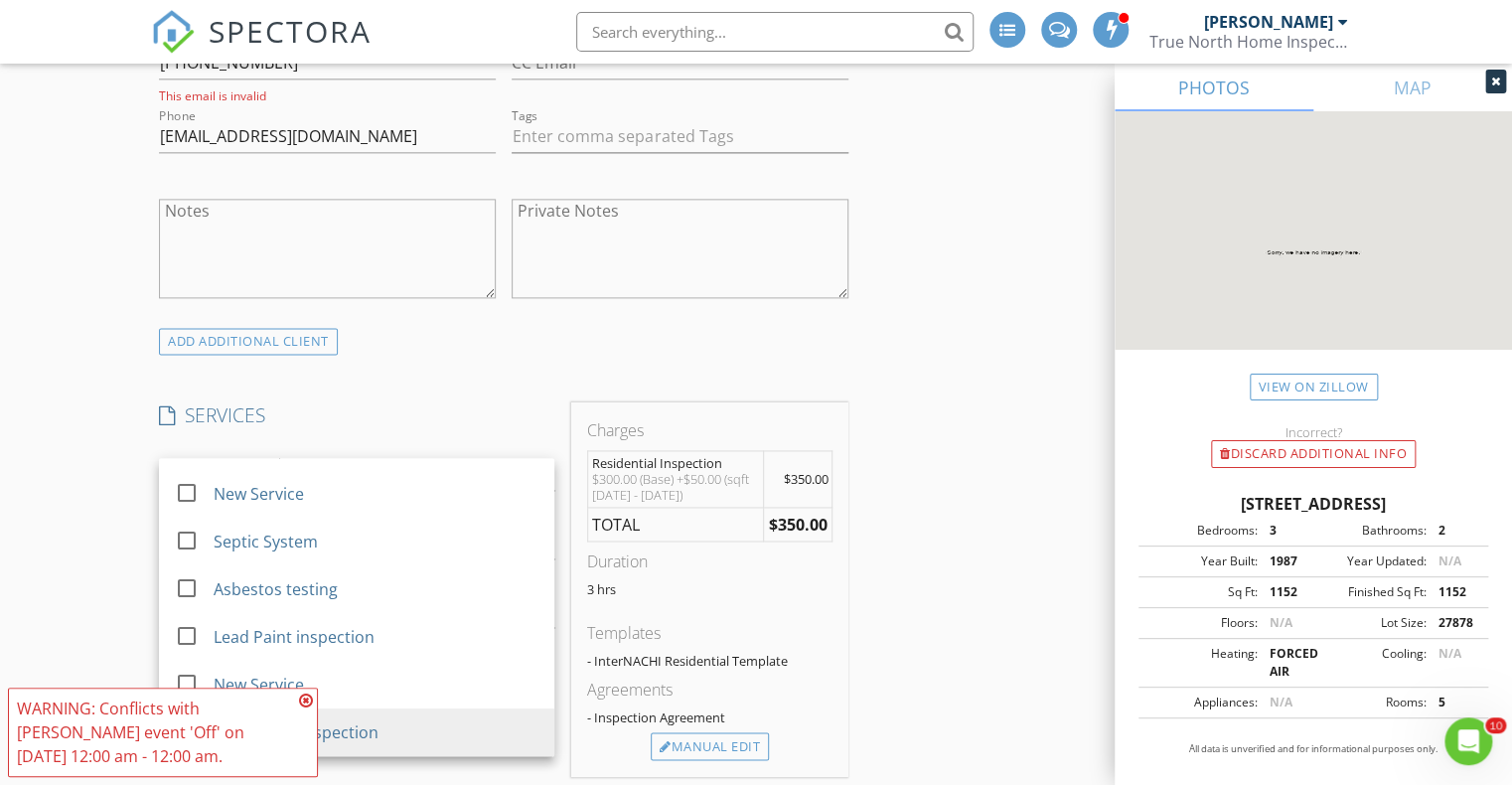 click at bounding box center (306, 701) 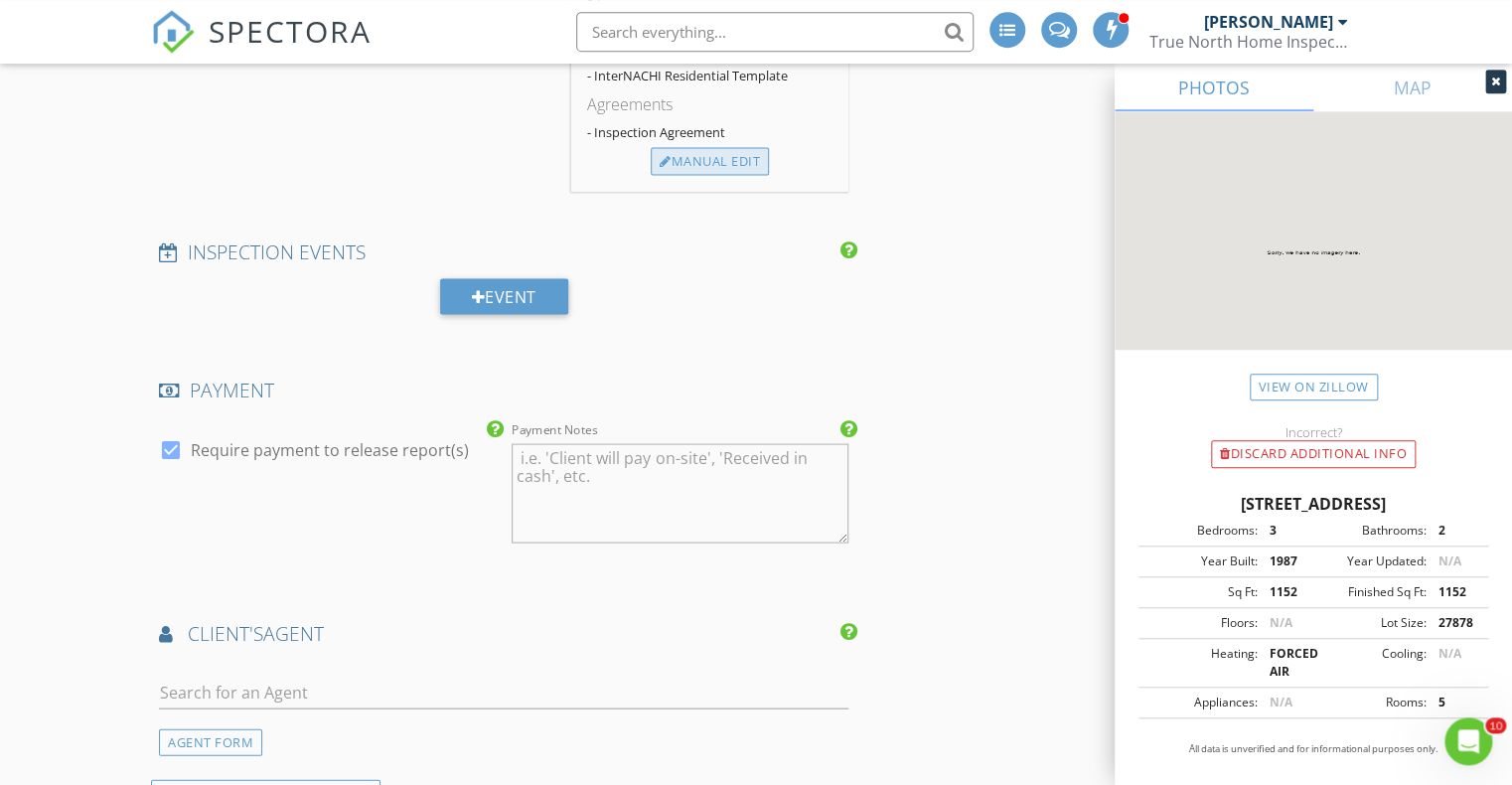 scroll, scrollTop: 1840, scrollLeft: 0, axis: vertical 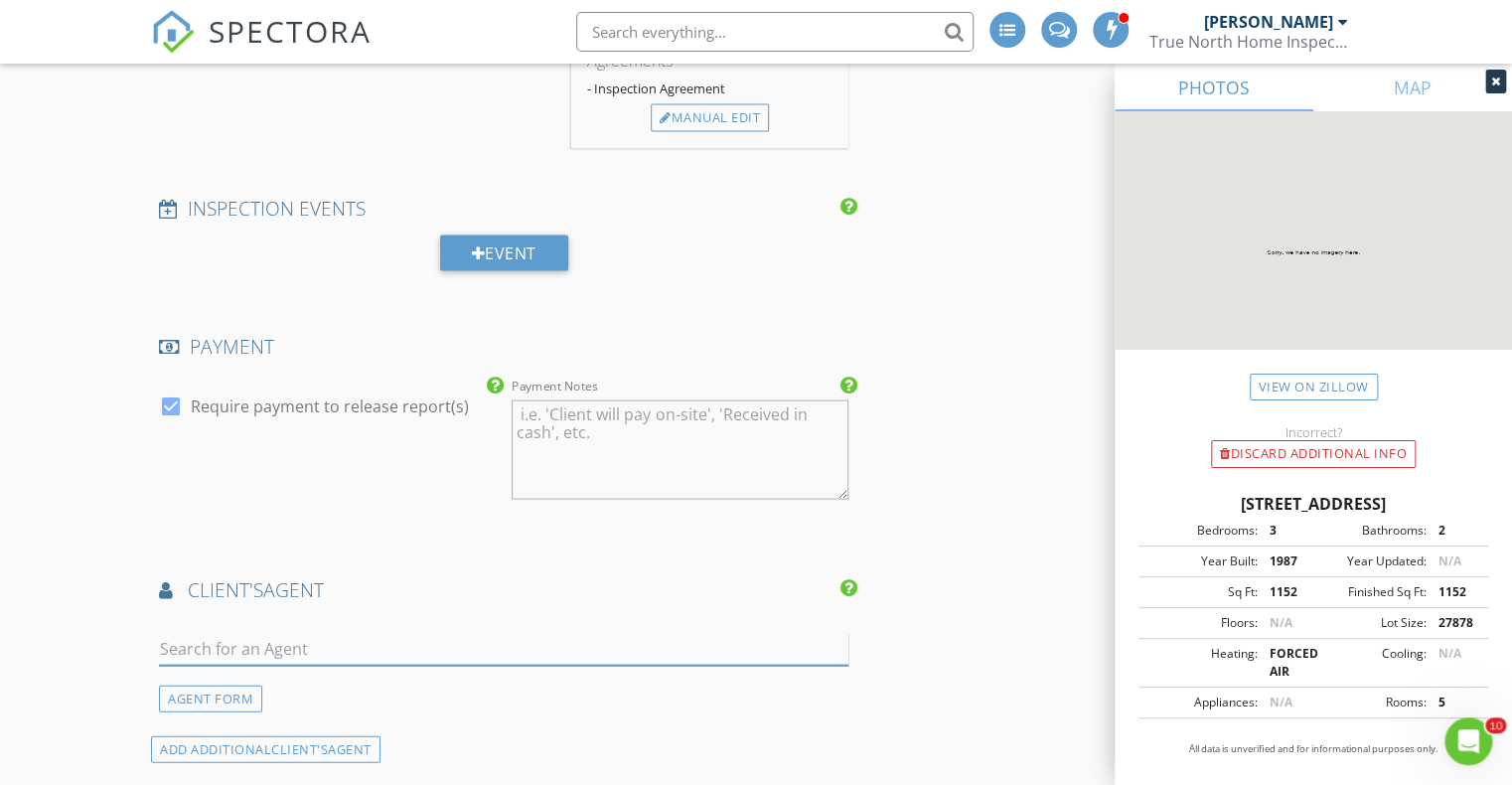 click at bounding box center [504, 648] 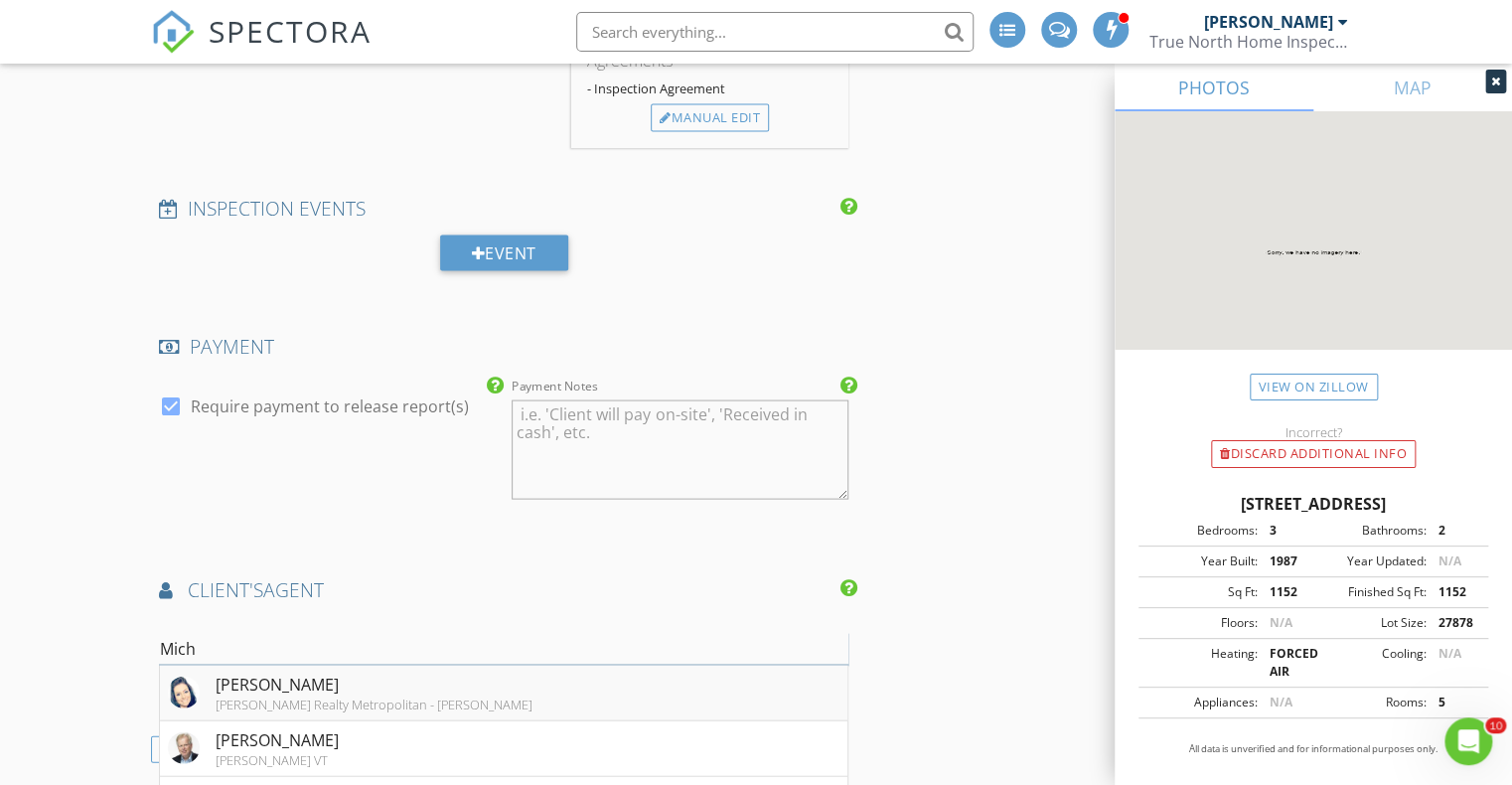 type on "Mich" 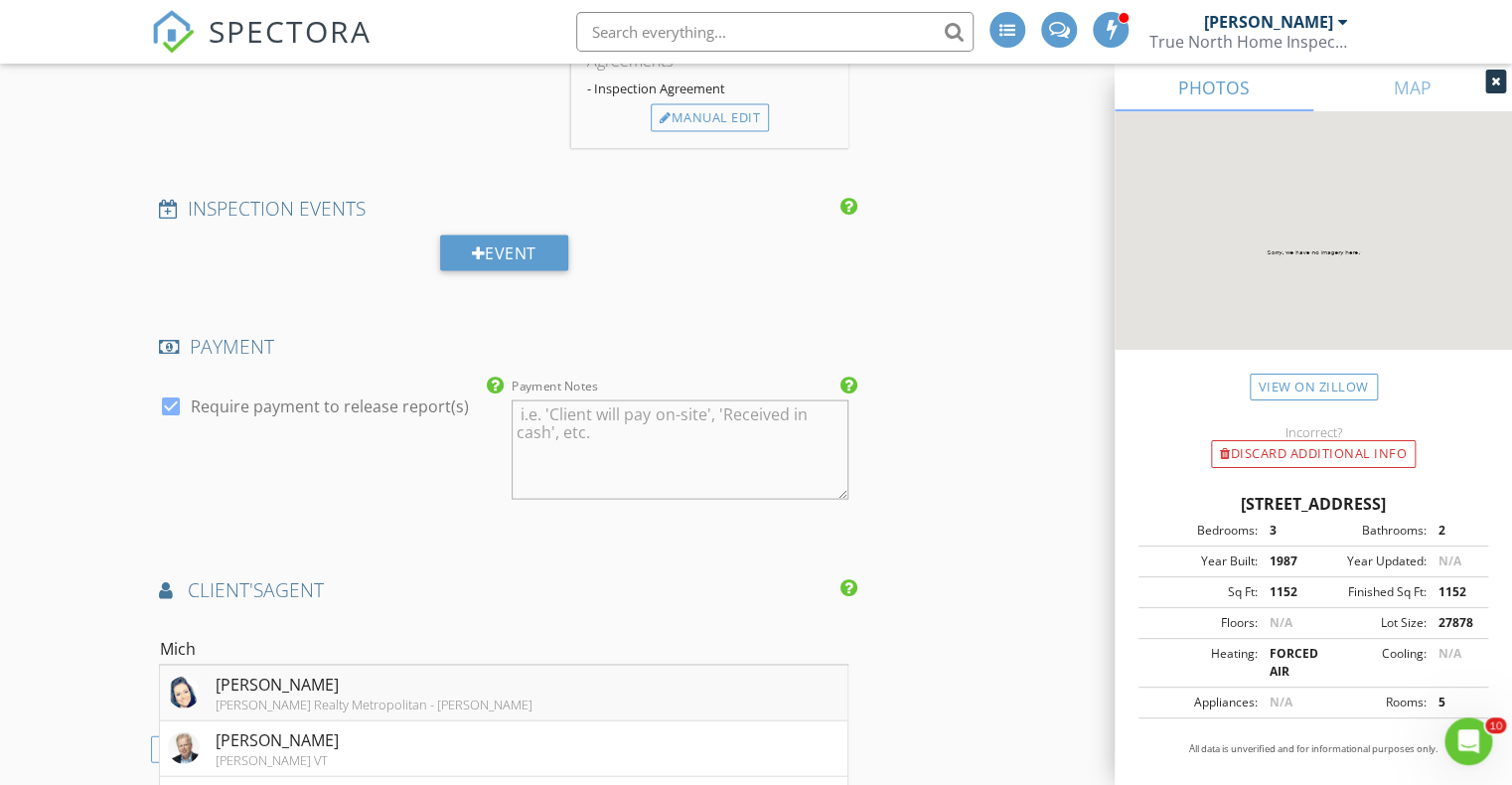 click on "Michelle Lee" at bounding box center [374, 684] 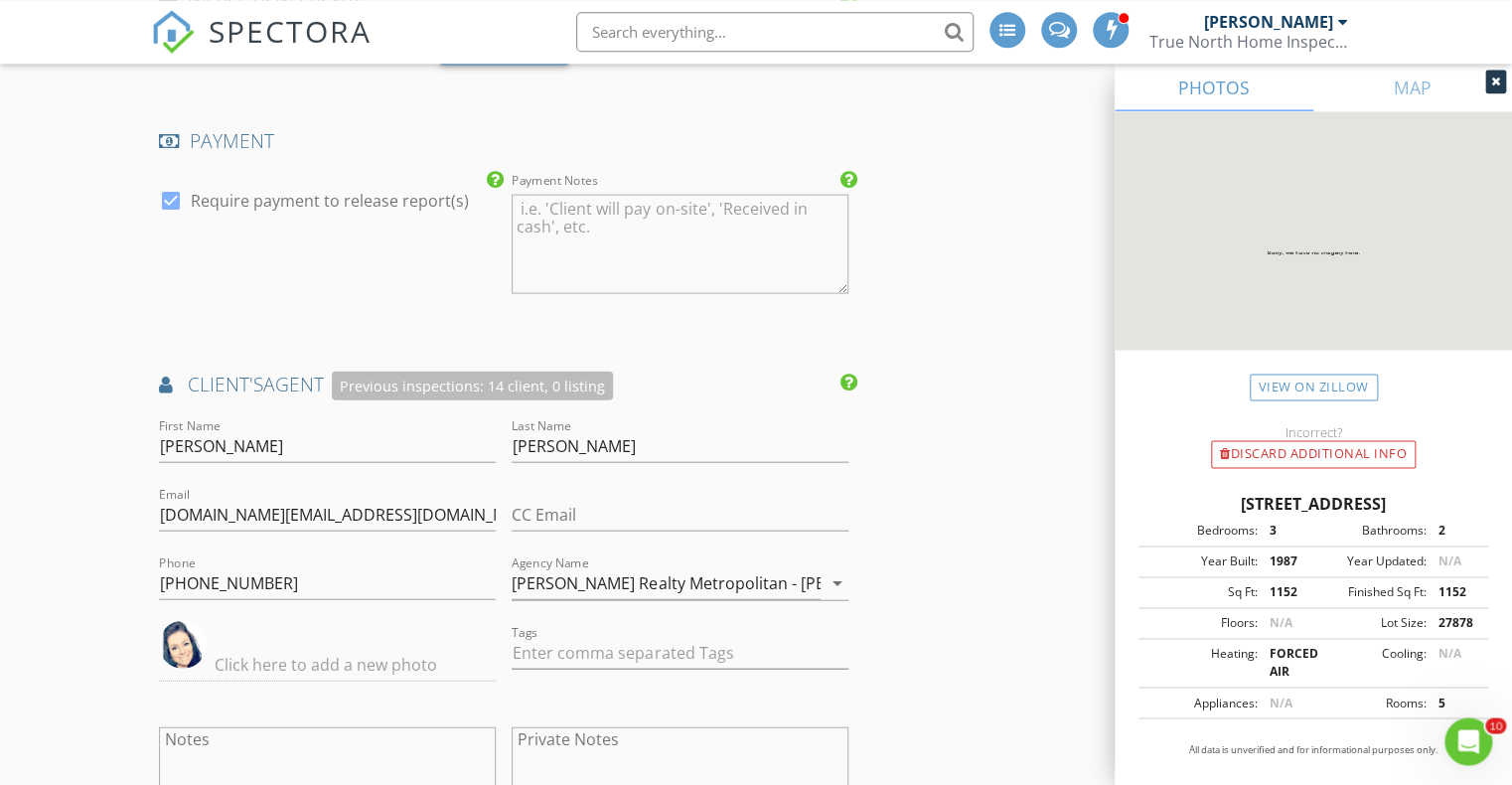 scroll, scrollTop: 2051, scrollLeft: 0, axis: vertical 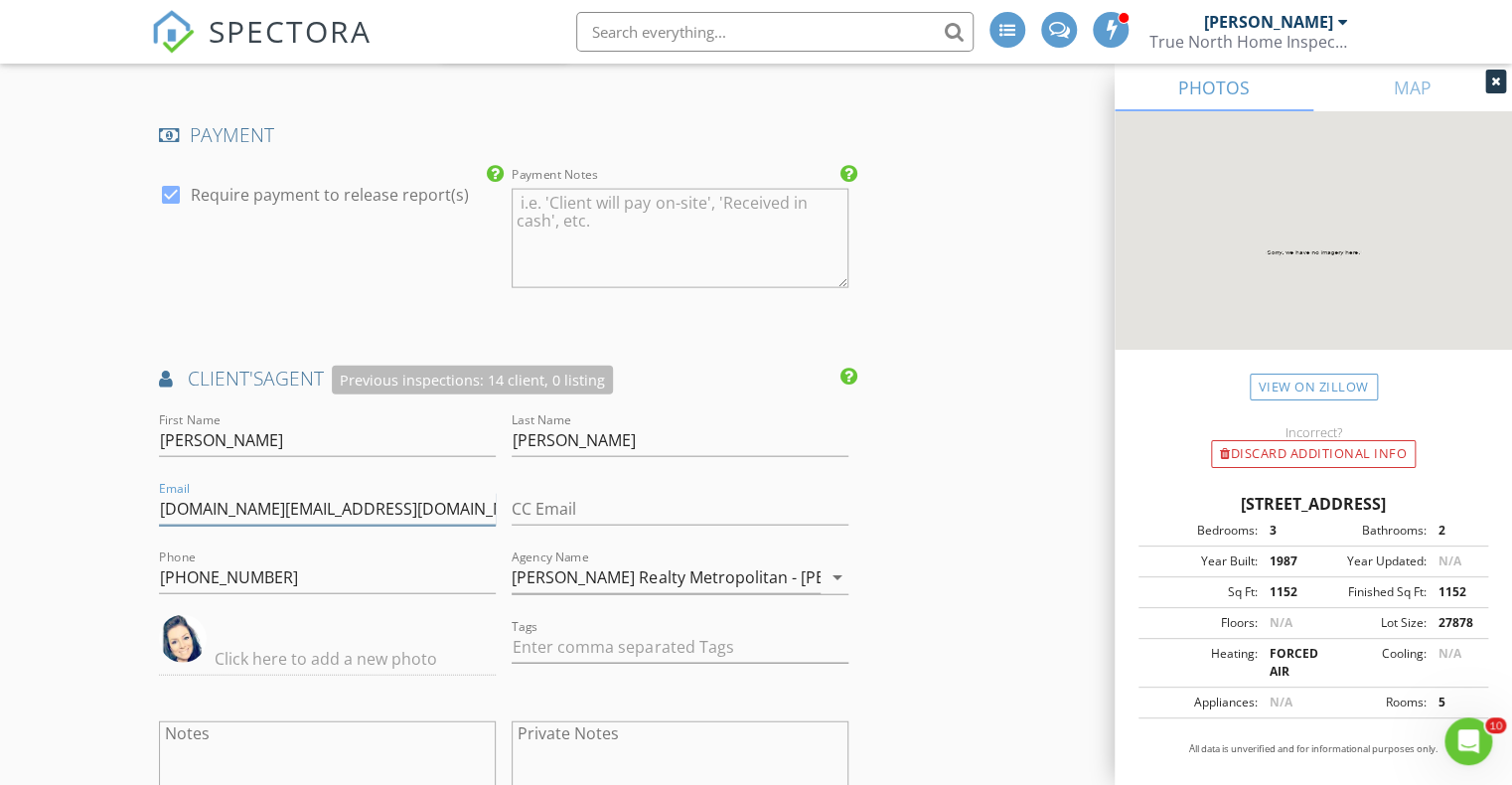 drag, startPoint x: 400, startPoint y: 511, endPoint x: 22, endPoint y: 514, distance: 378.0119 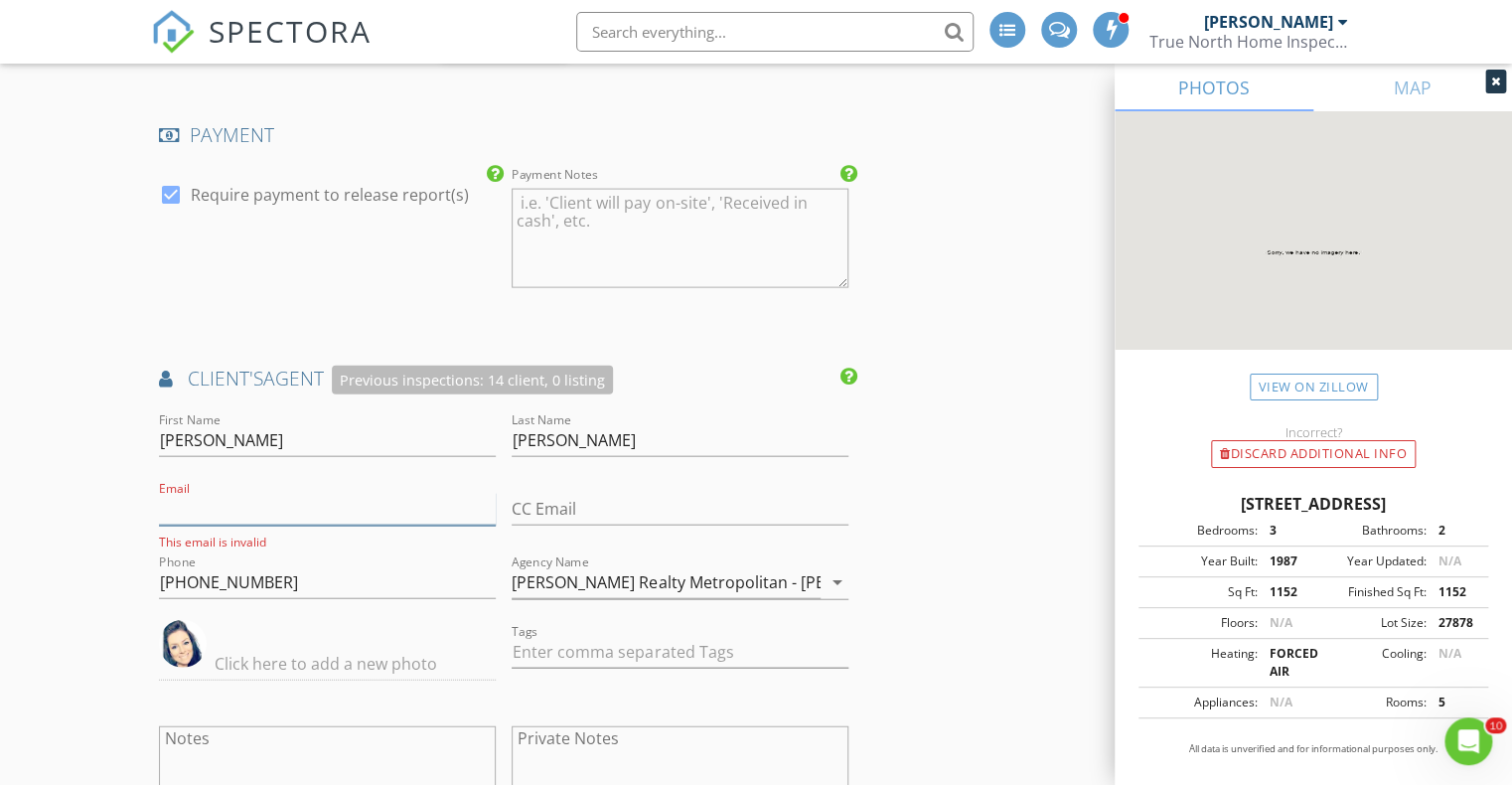 paste on "michellelee@harrisrealestate.com" 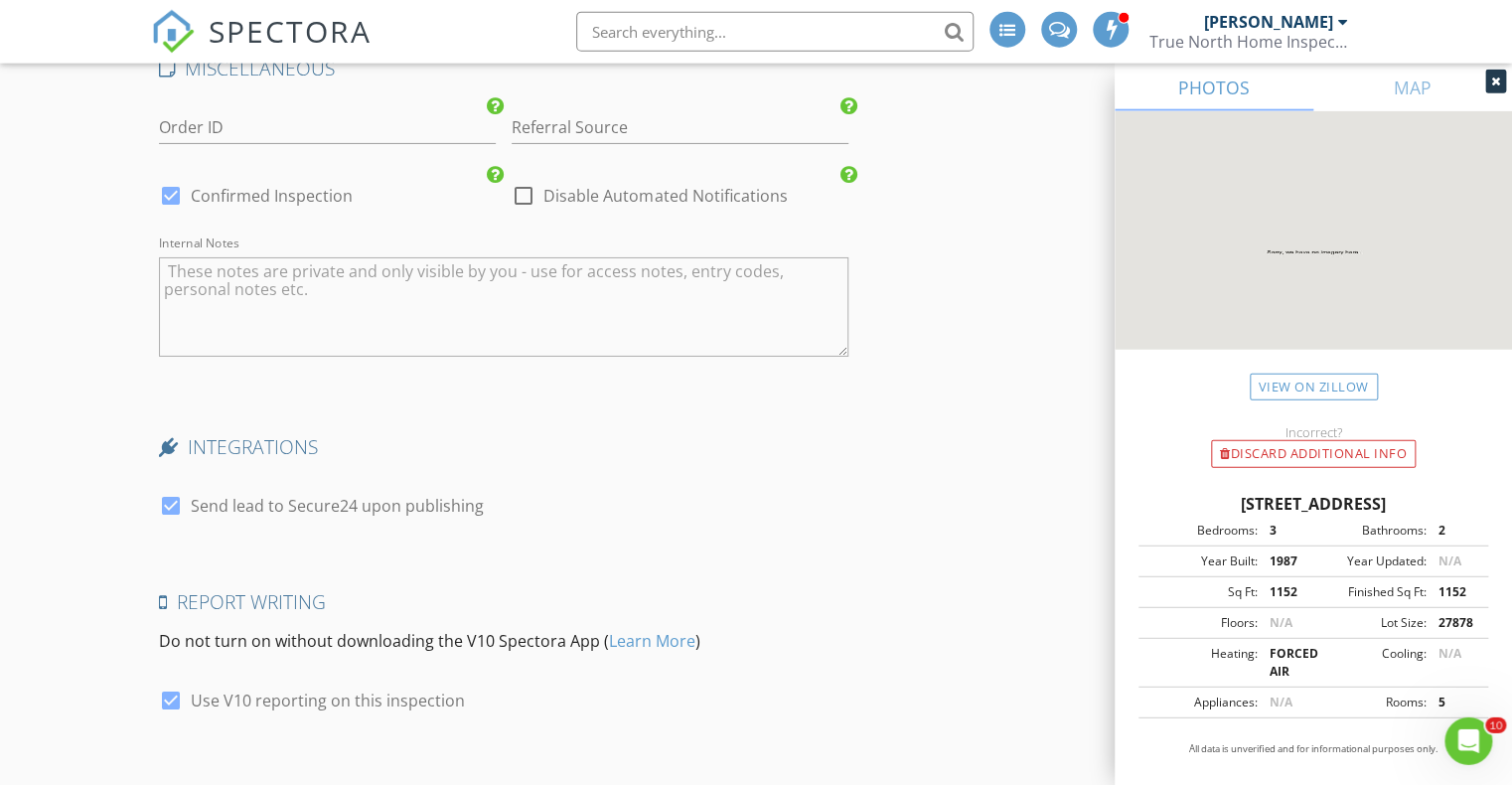 scroll, scrollTop: 3517, scrollLeft: 0, axis: vertical 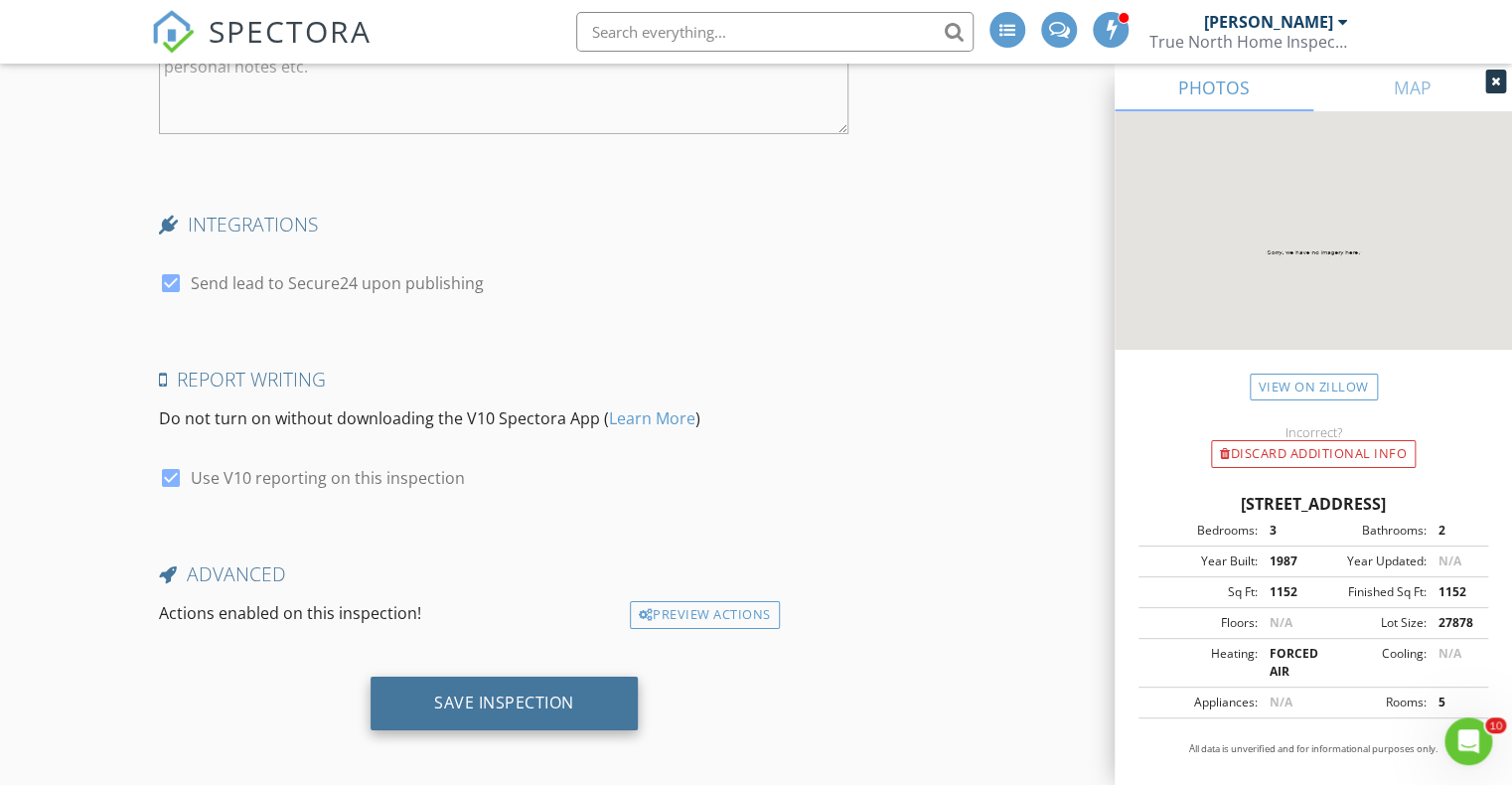 type on "michellelee@harrisrealestate.com" 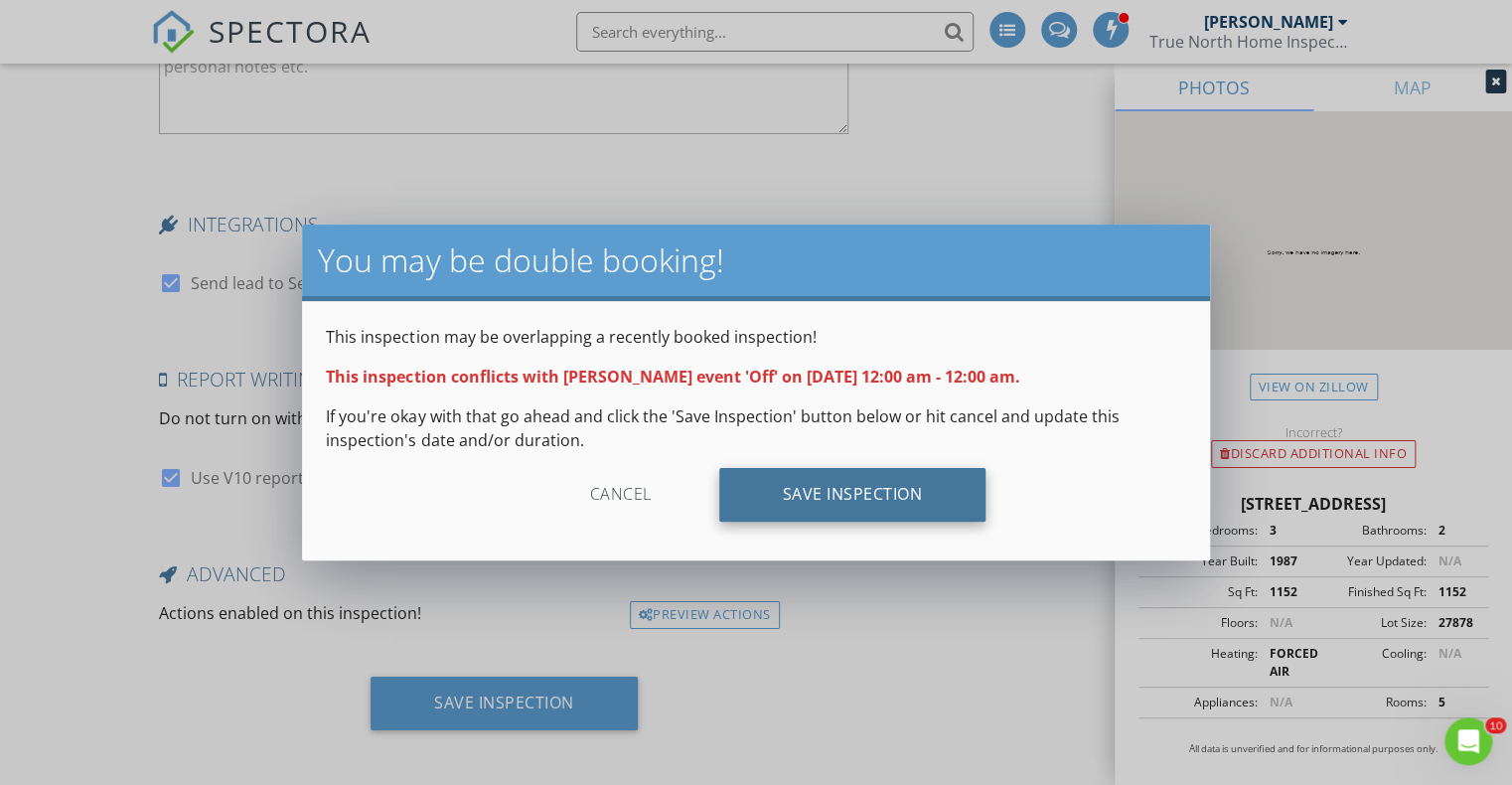 click on "Save Inspection" at bounding box center [852, 495] 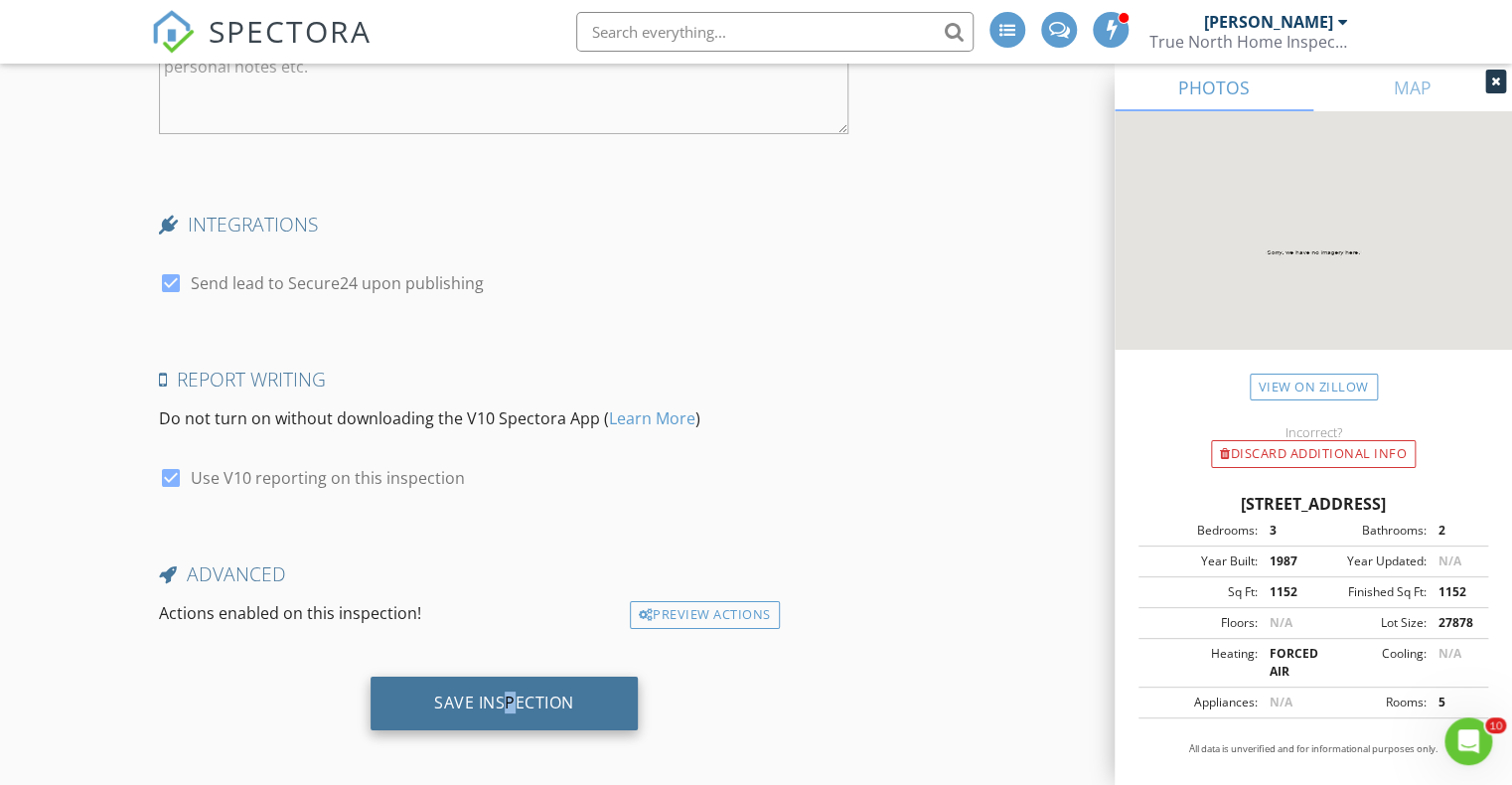 click on "Save Inspection" at bounding box center (504, 703) 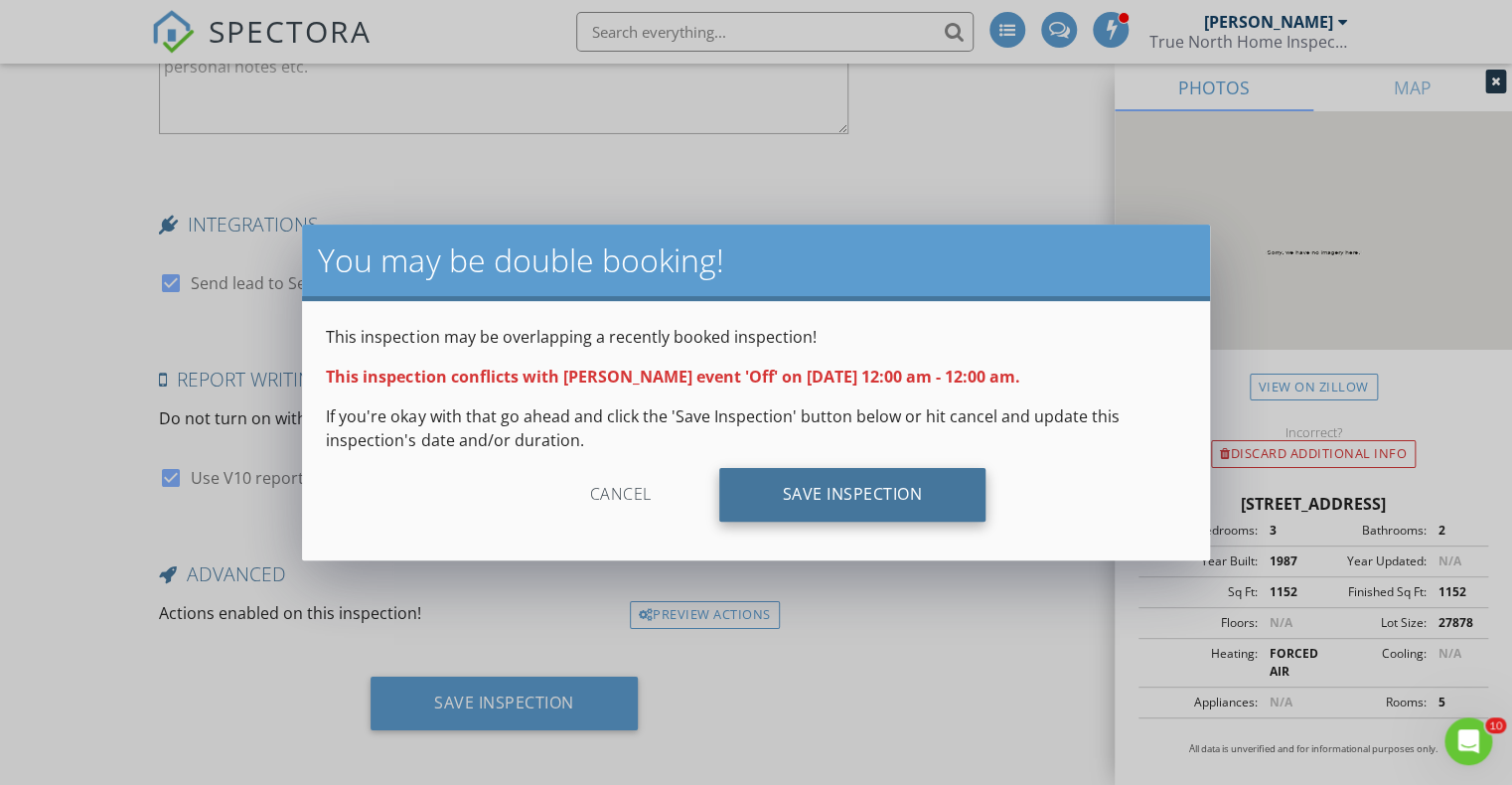 click on "Save Inspection" at bounding box center [852, 495] 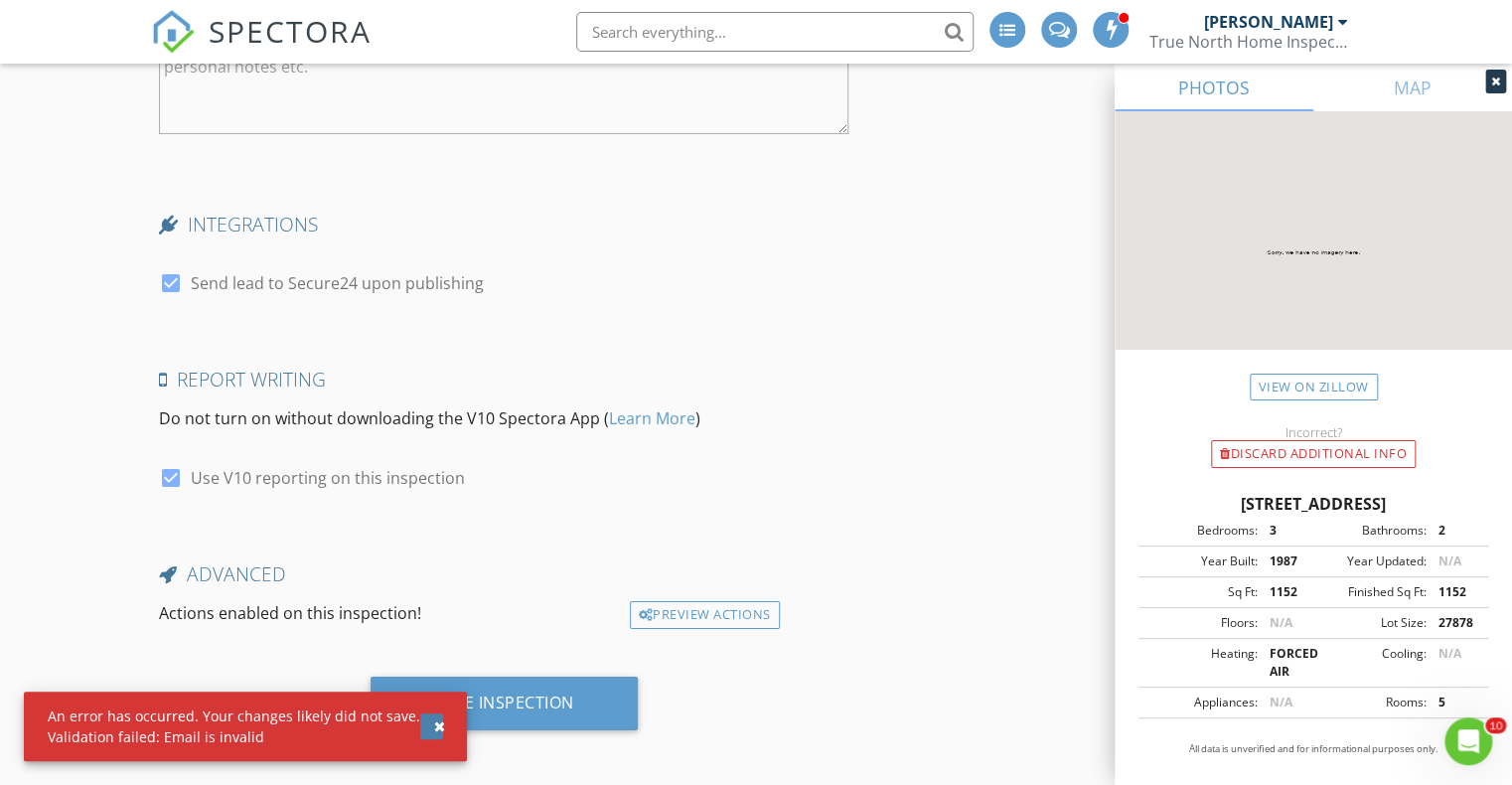 click at bounding box center (431, 726) 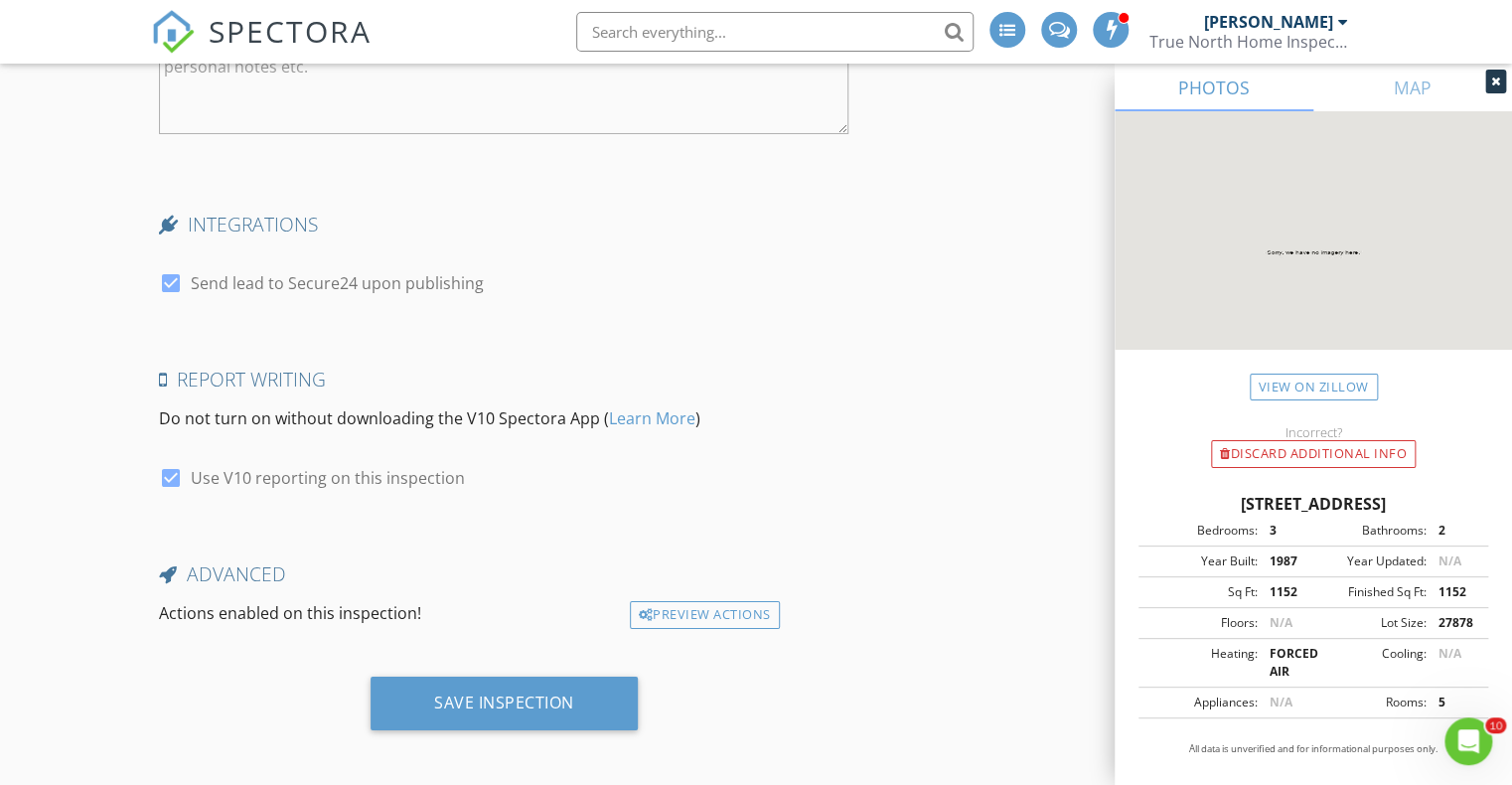 click on "INSPECTOR(S)
check_box   John Brewster   PRIMARY   John Brewster arrow_drop_down   check_box_outline_blank John Brewster specifically requested
Date/Time
07/19/2025 10:00 AM
Location
Address Search       Address 12 Woodlawn Ln   Unit   City Hinsdale   State NH   Zip 03451   County Cheshire     Square Feet 1152   Year Built 1987   Foundation Crawlspace arrow_drop_down     John Brewster     21.6 miles     (44 minutes)
client
check_box Enable Client CC email for this inspection   Client Search     check_box_outline_blank Client is a Company/Organization     First Name Jonathan   Last Name Olan   Email 413-406-9913 This email is invalid   CC Email   Phone stacks781@gmail.com         Tags         Notes   Private Notes
ADD ADDITIONAL client
SERVICES
check_box_outline_blank   Mobil Home" at bounding box center (504, -1329) 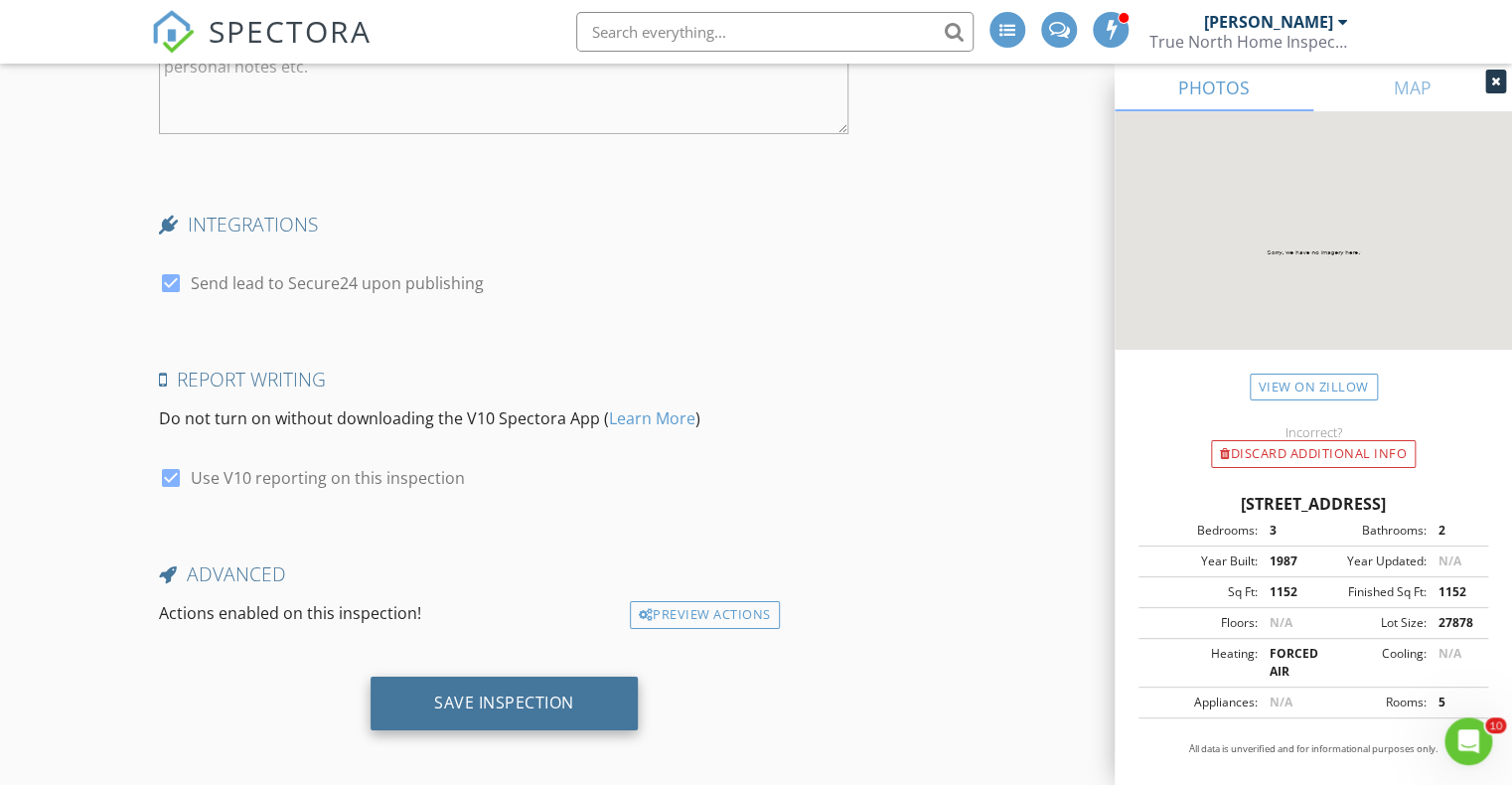 click on "Save Inspection" at bounding box center (504, 703) 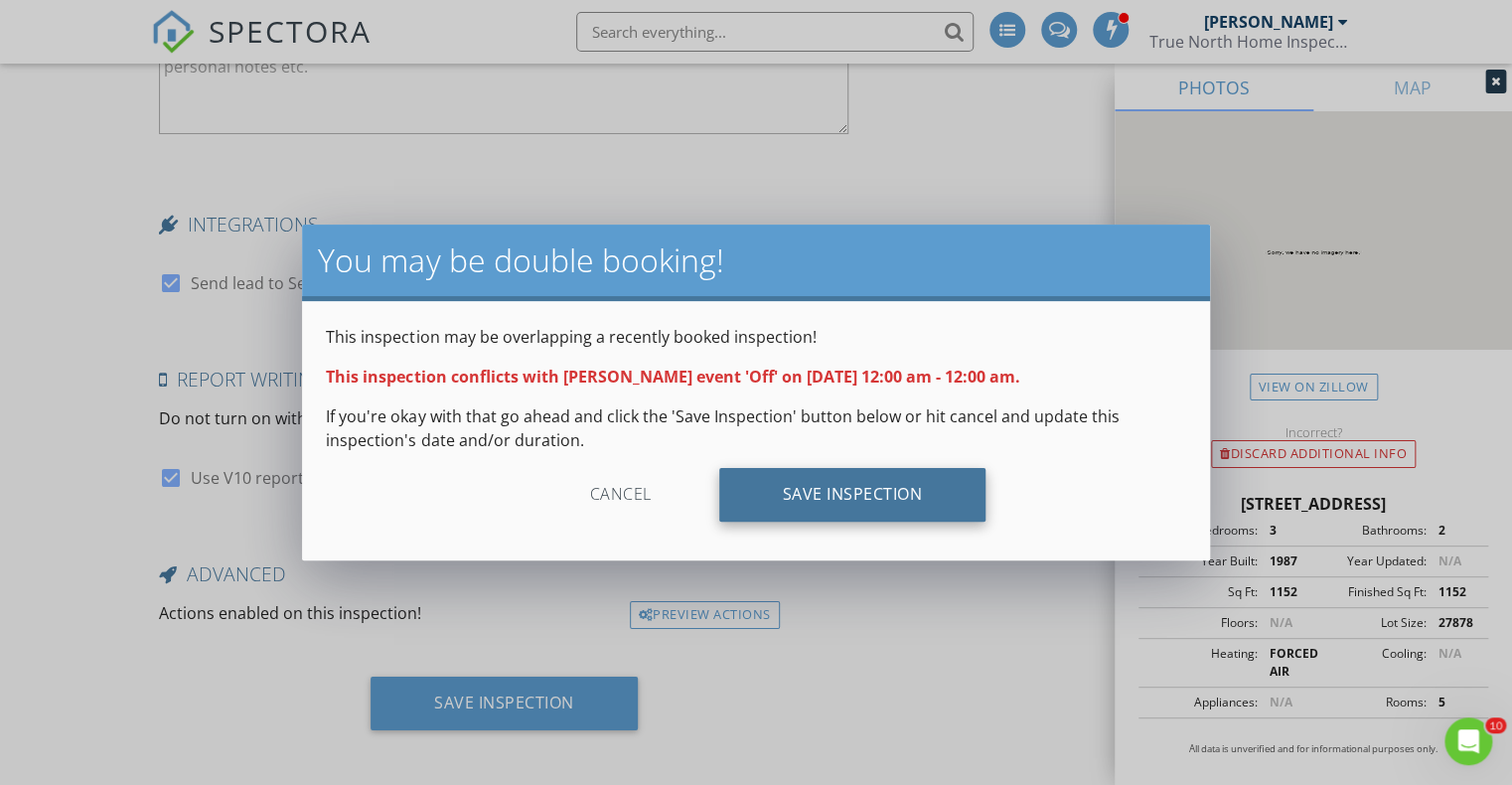 click on "Save Inspection" at bounding box center (852, 495) 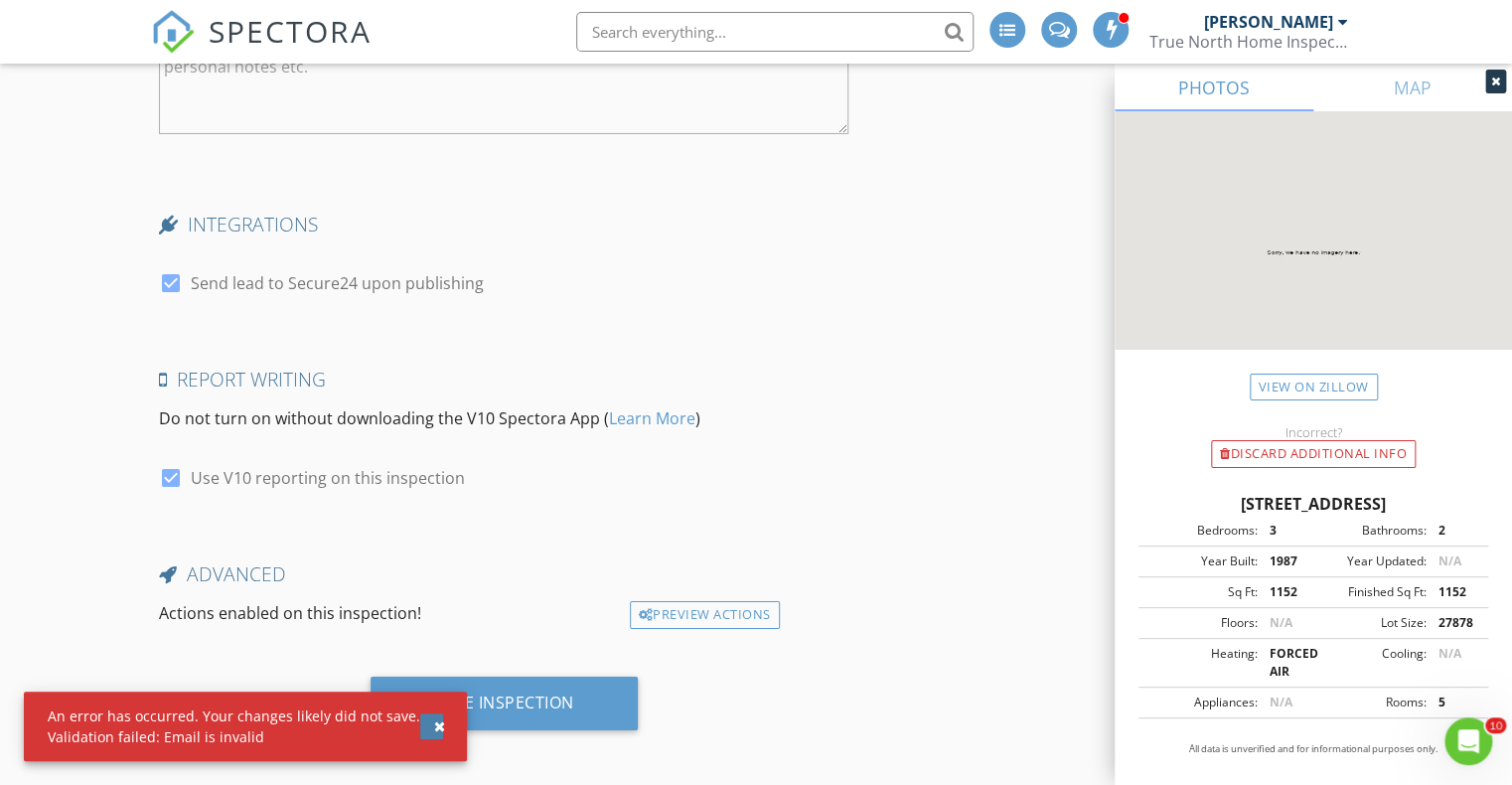 click at bounding box center [439, 726] 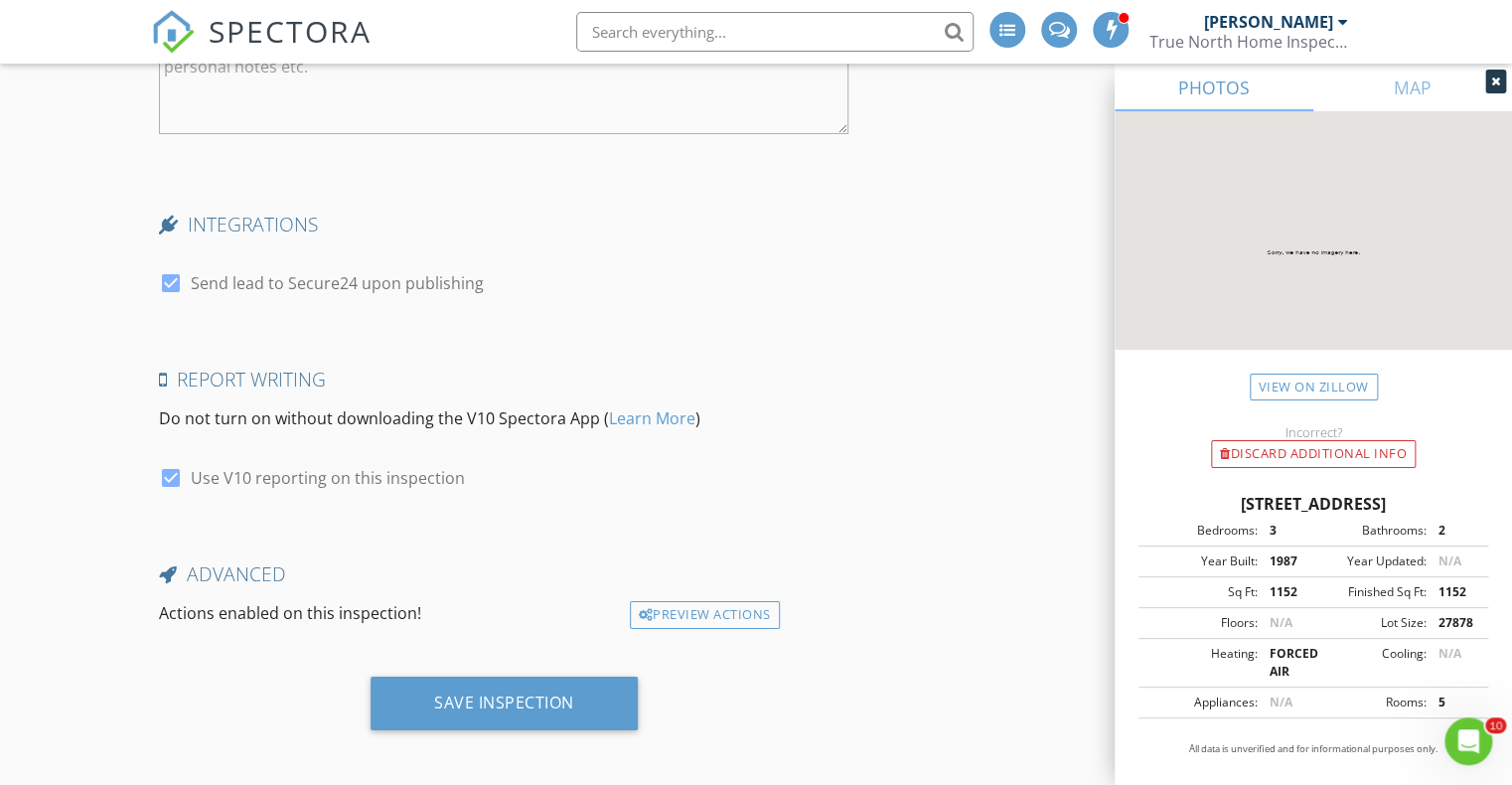 click on "INSPECTOR(S)
check_box   John Brewster   PRIMARY   John Brewster arrow_drop_down   check_box_outline_blank John Brewster specifically requested
Date/Time
07/19/2025 10:00 AM
Location
Address Search       Address 12 Woodlawn Ln   Unit   City Hinsdale   State NH   Zip 03451   County Cheshire     Square Feet 1152   Year Built 1987   Foundation Crawlspace arrow_drop_down     John Brewster     21.6 miles     (44 minutes)
client
check_box Enable Client CC email for this inspection   Client Search     check_box_outline_blank Client is a Company/Organization     First Name Jonathan   Last Name Olan   Email 413-406-9913 This email is invalid   CC Email   Phone stacks781@gmail.com         Tags         Notes   Private Notes
ADD ADDITIONAL client
SERVICES
check_box_outline_blank" at bounding box center [756, -1271] 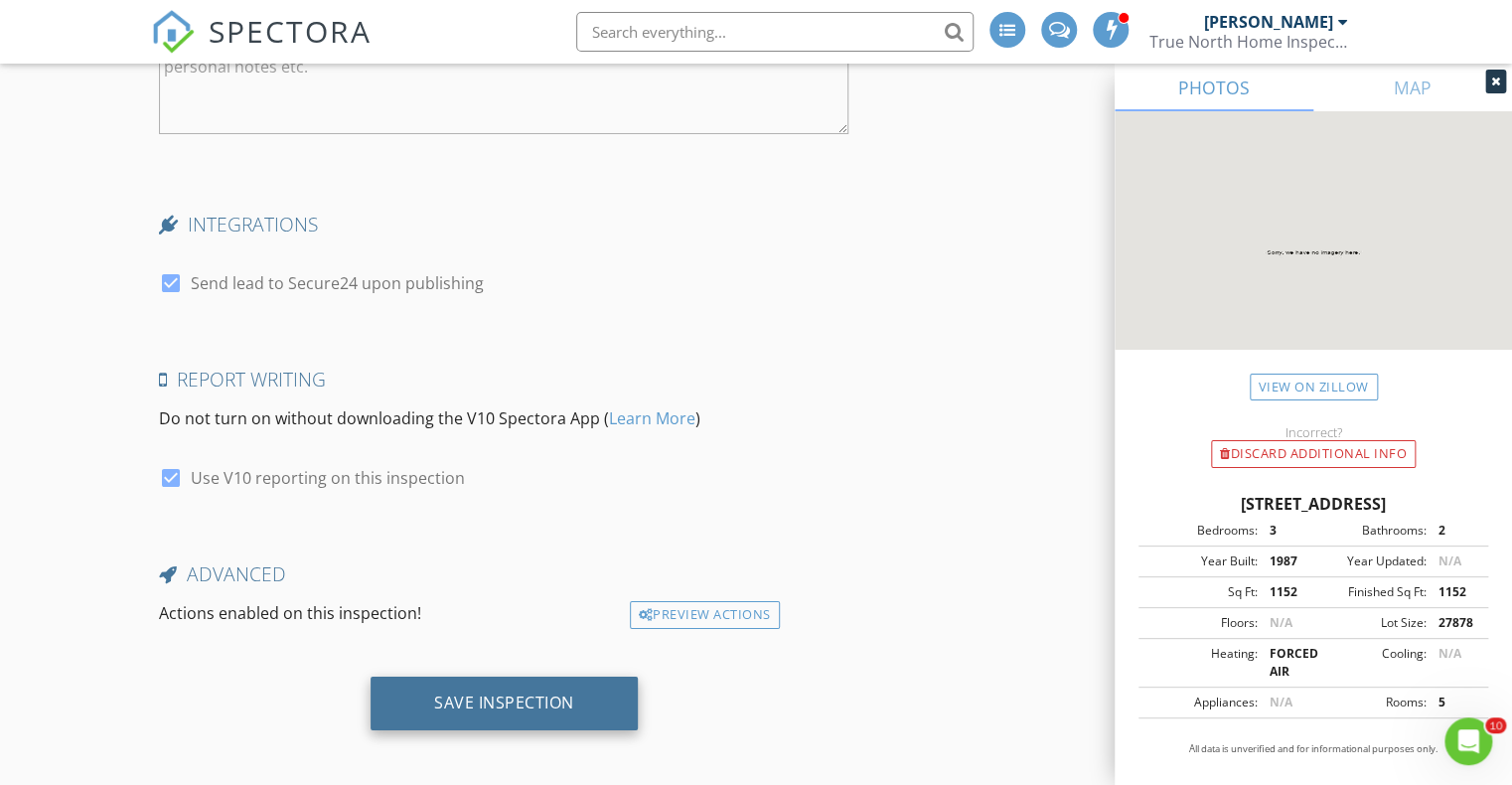 click on "Save Inspection" at bounding box center [504, 703] 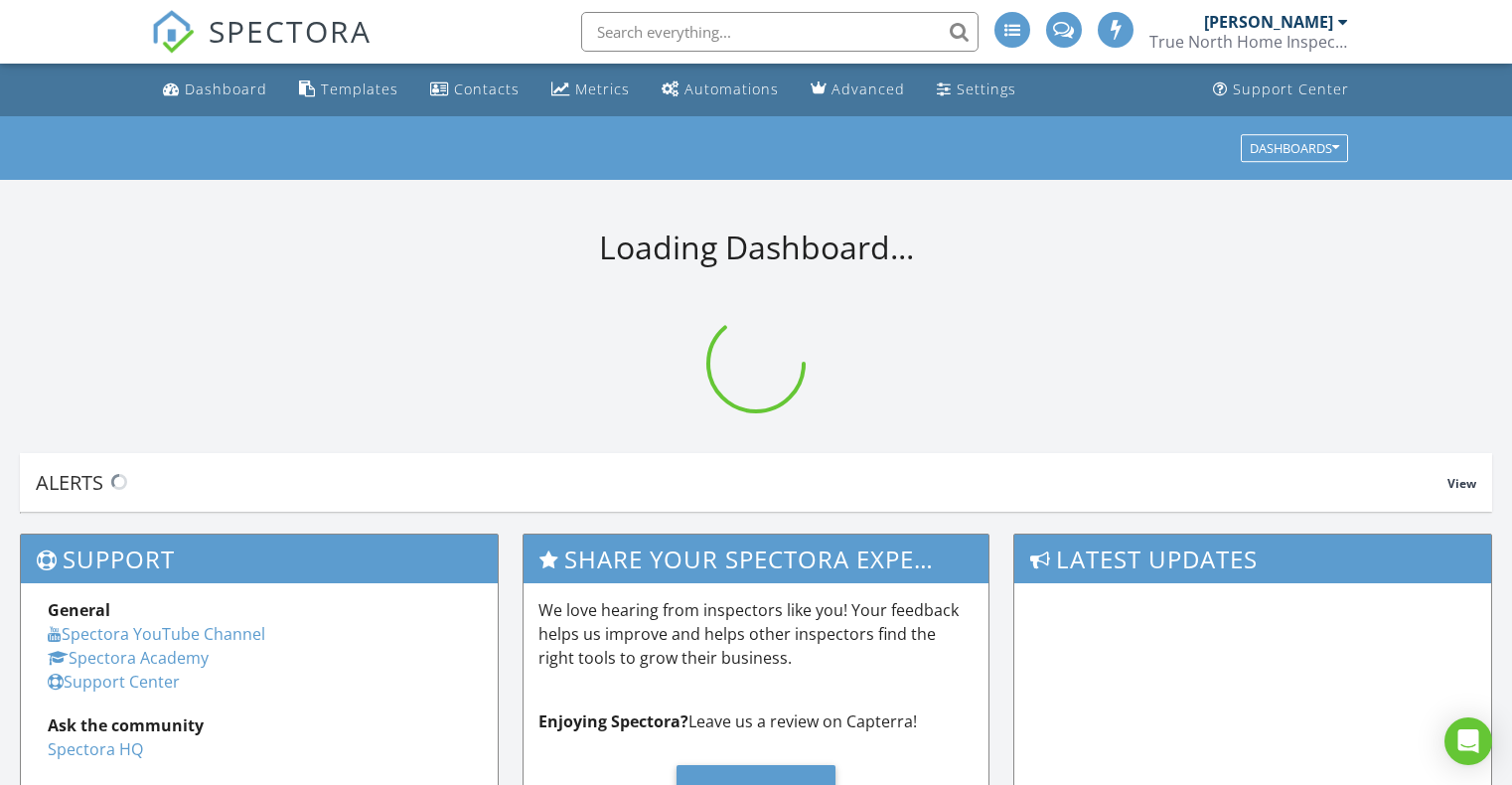scroll, scrollTop: 0, scrollLeft: 0, axis: both 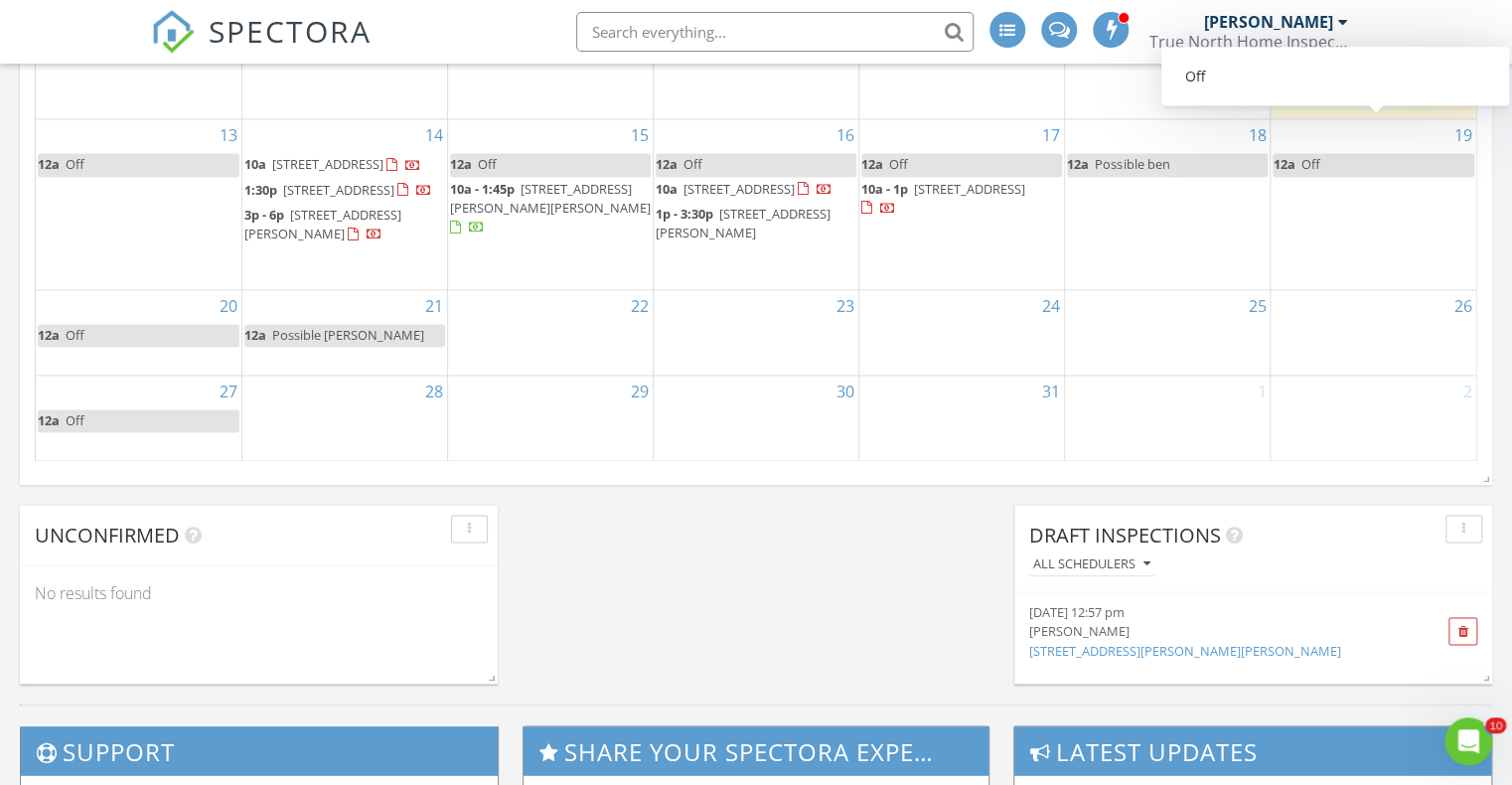click on "12a
Off" at bounding box center (1373, 164) 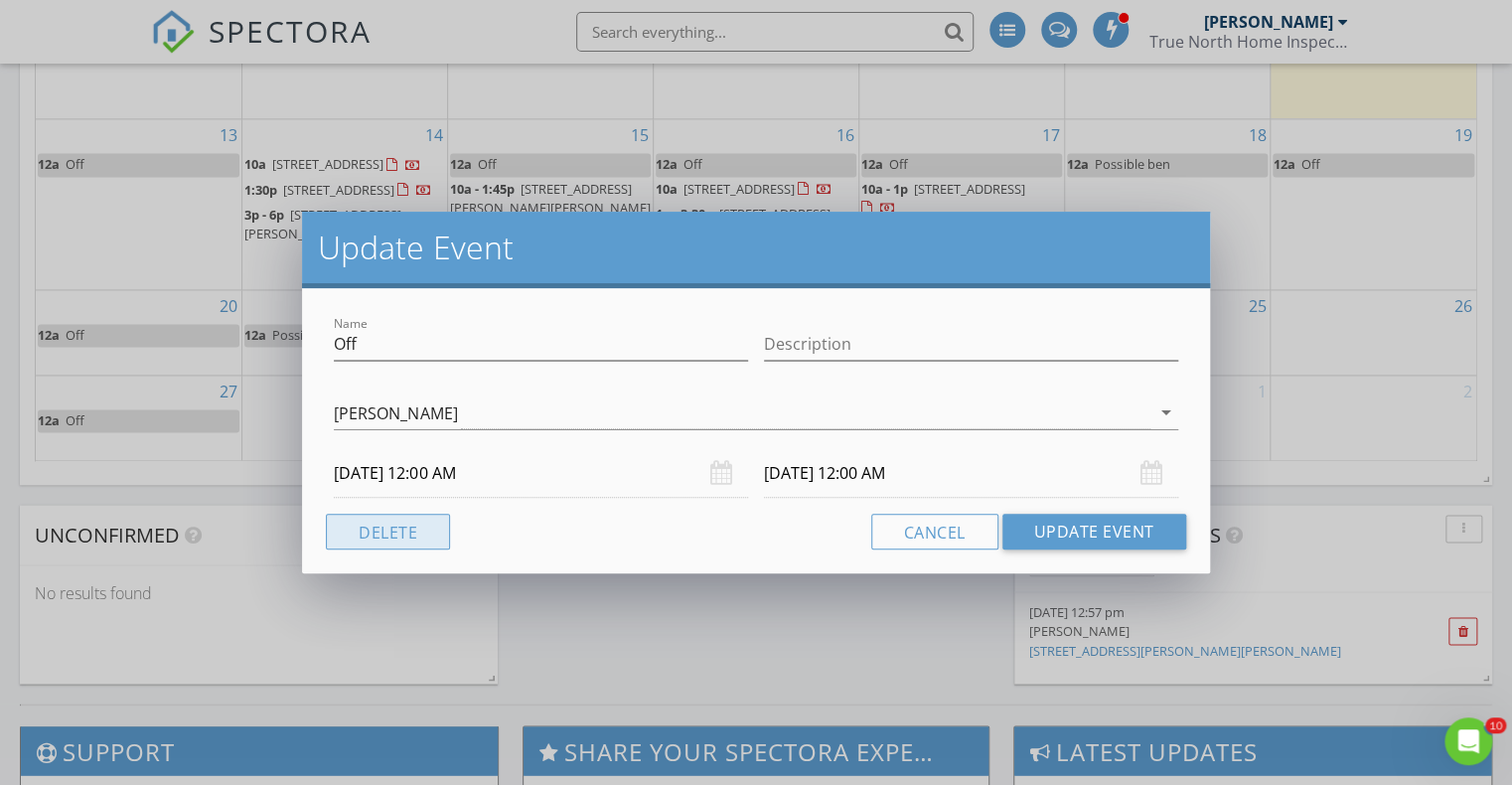 click on "Delete" at bounding box center (387, 532) 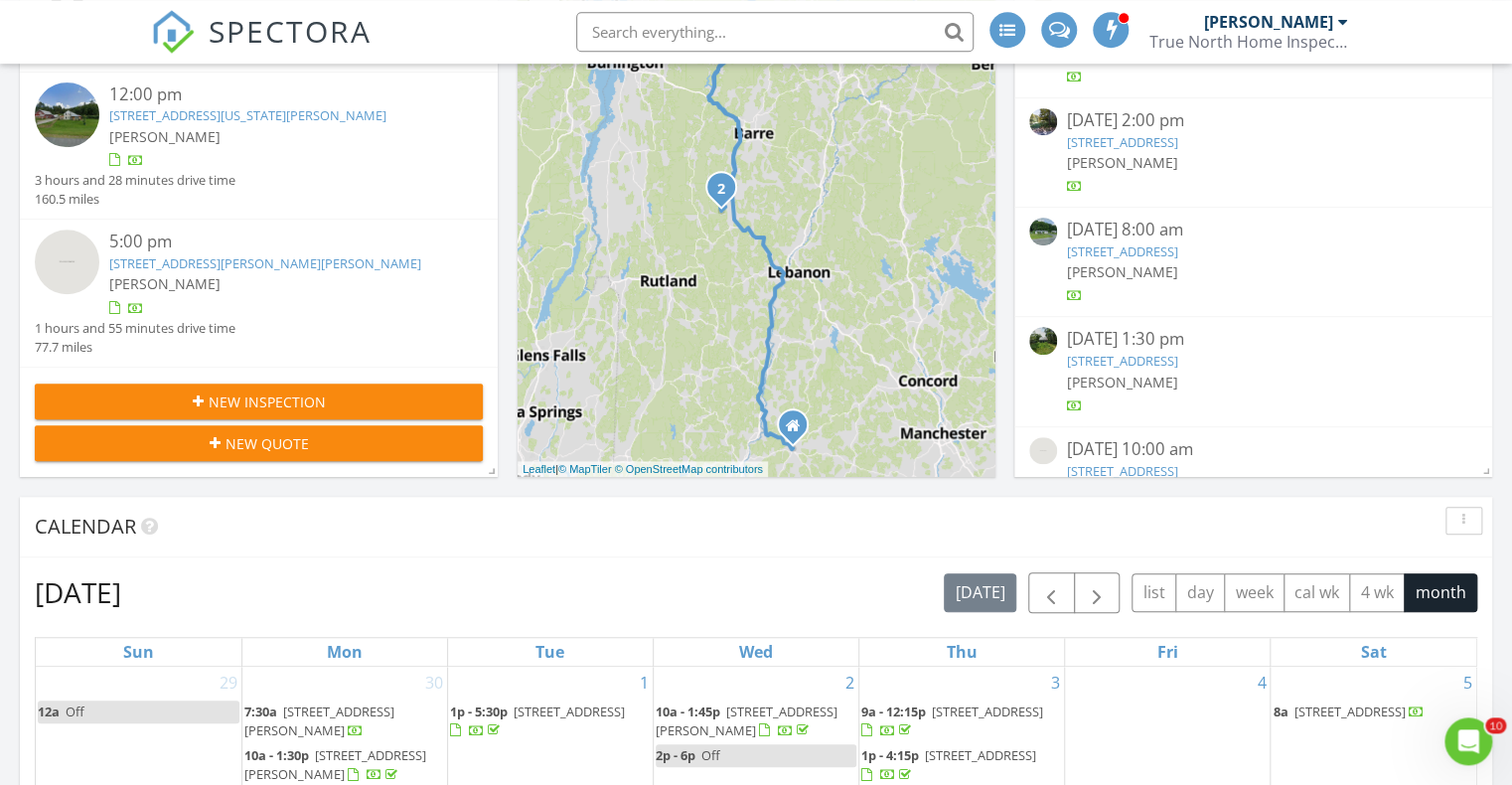 scroll, scrollTop: 362, scrollLeft: 0, axis: vertical 